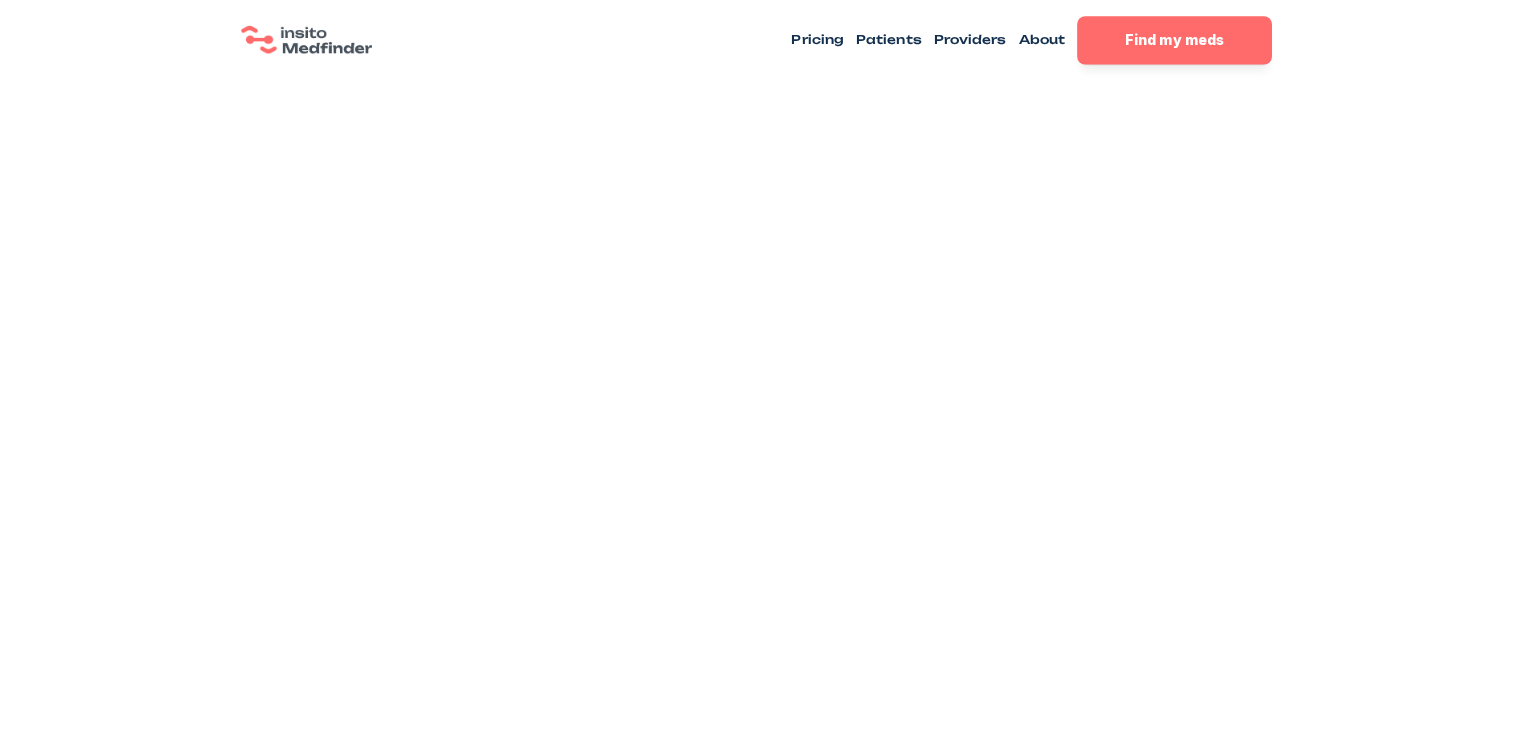 scroll, scrollTop: 0, scrollLeft: 0, axis: both 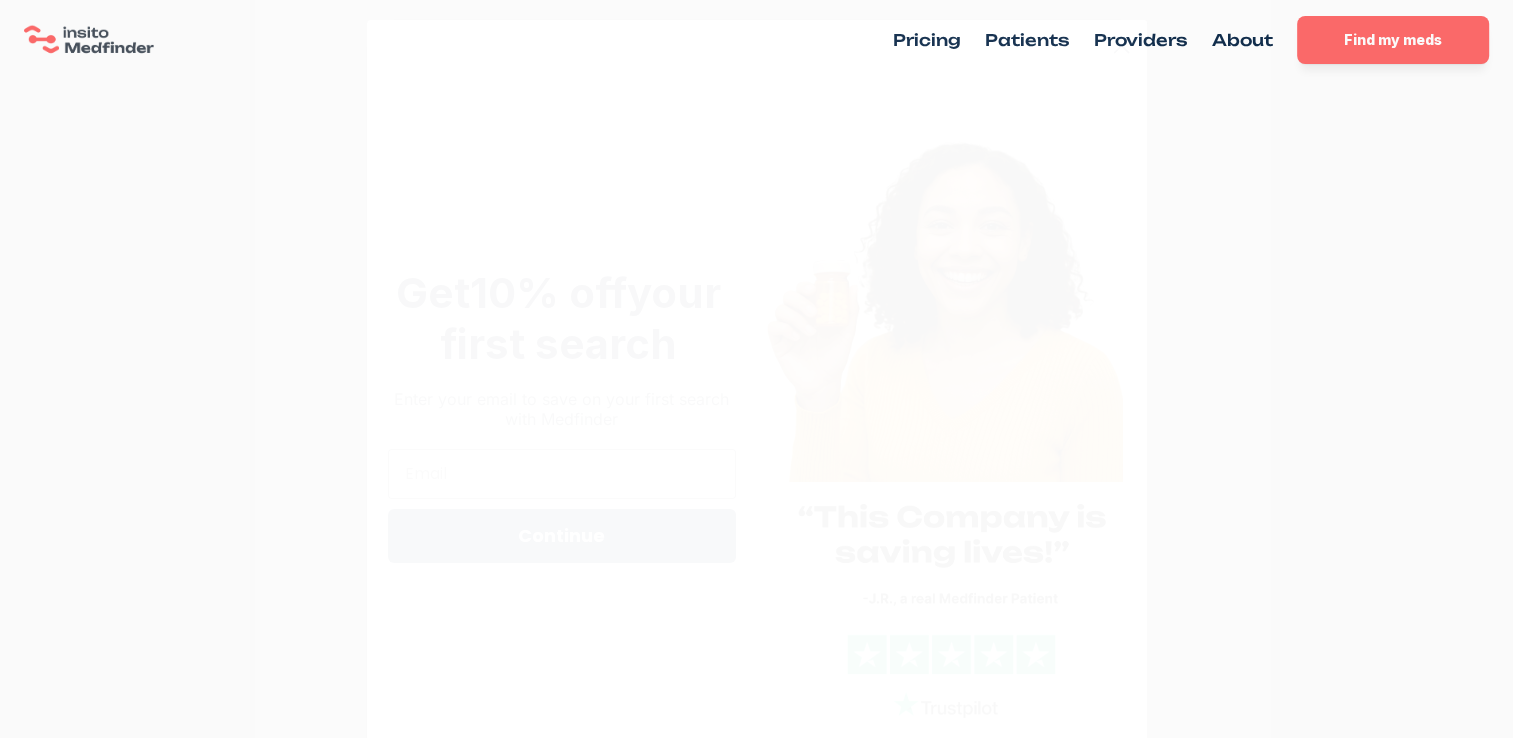 click at bounding box center (1120, 45) 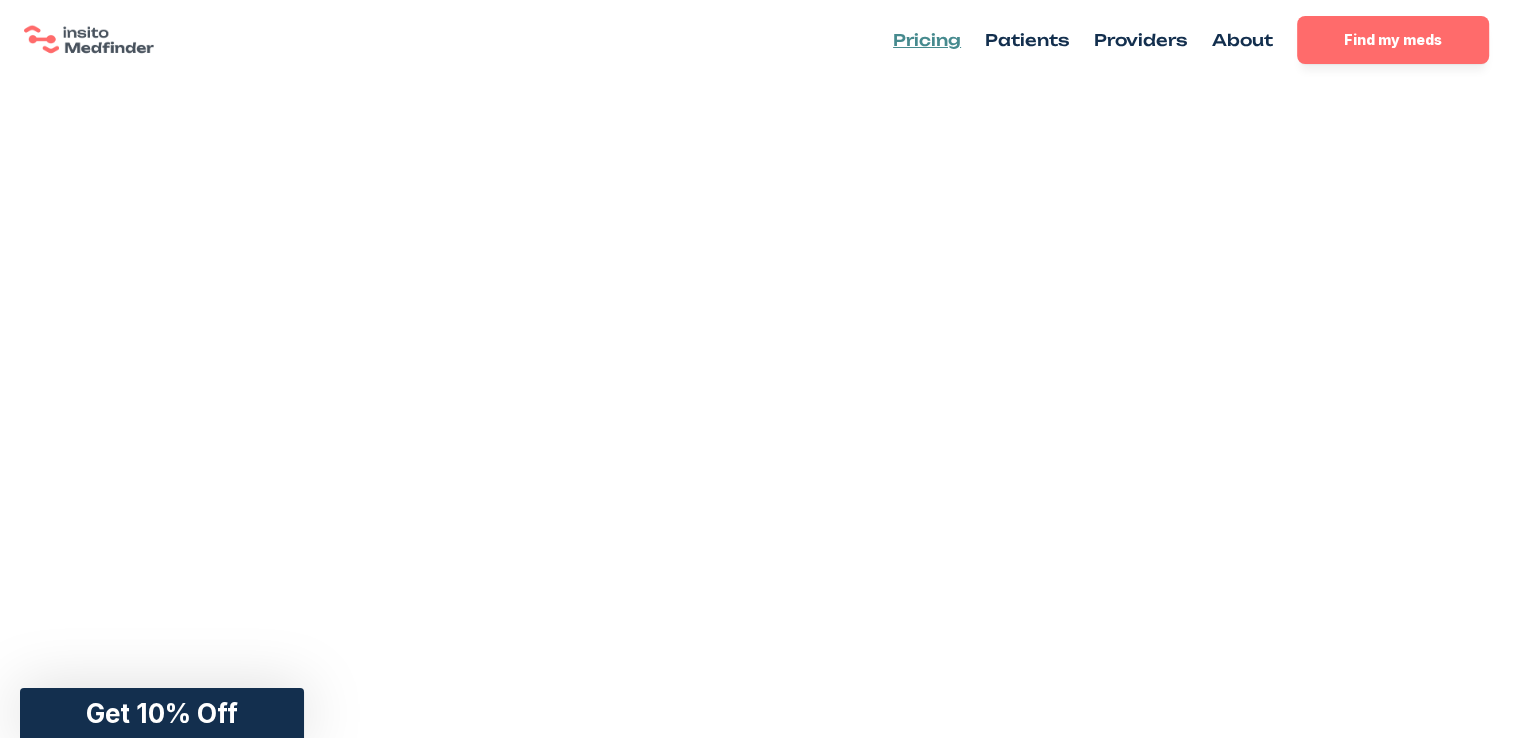 click on "Pricing" at bounding box center (927, 40) 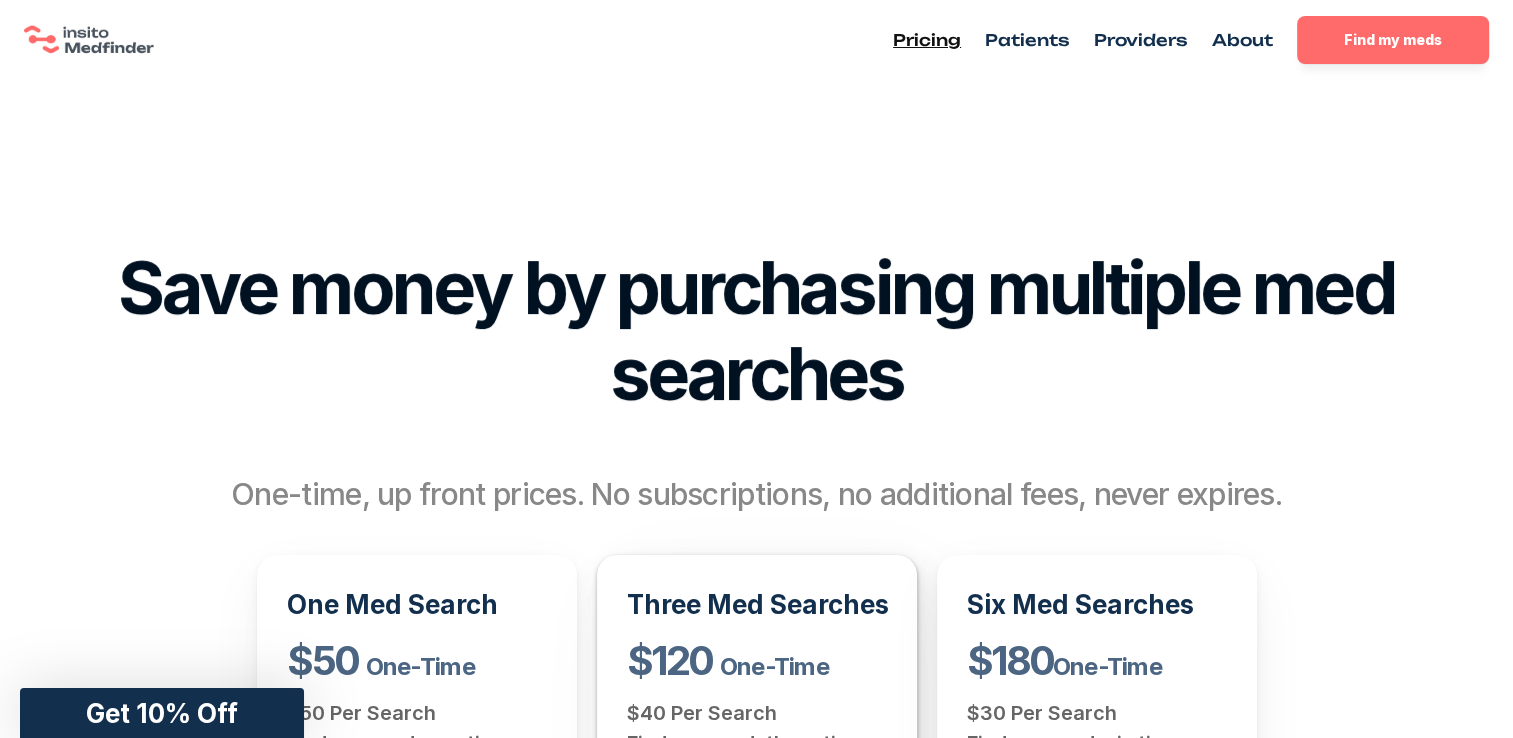 scroll, scrollTop: 0, scrollLeft: 0, axis: both 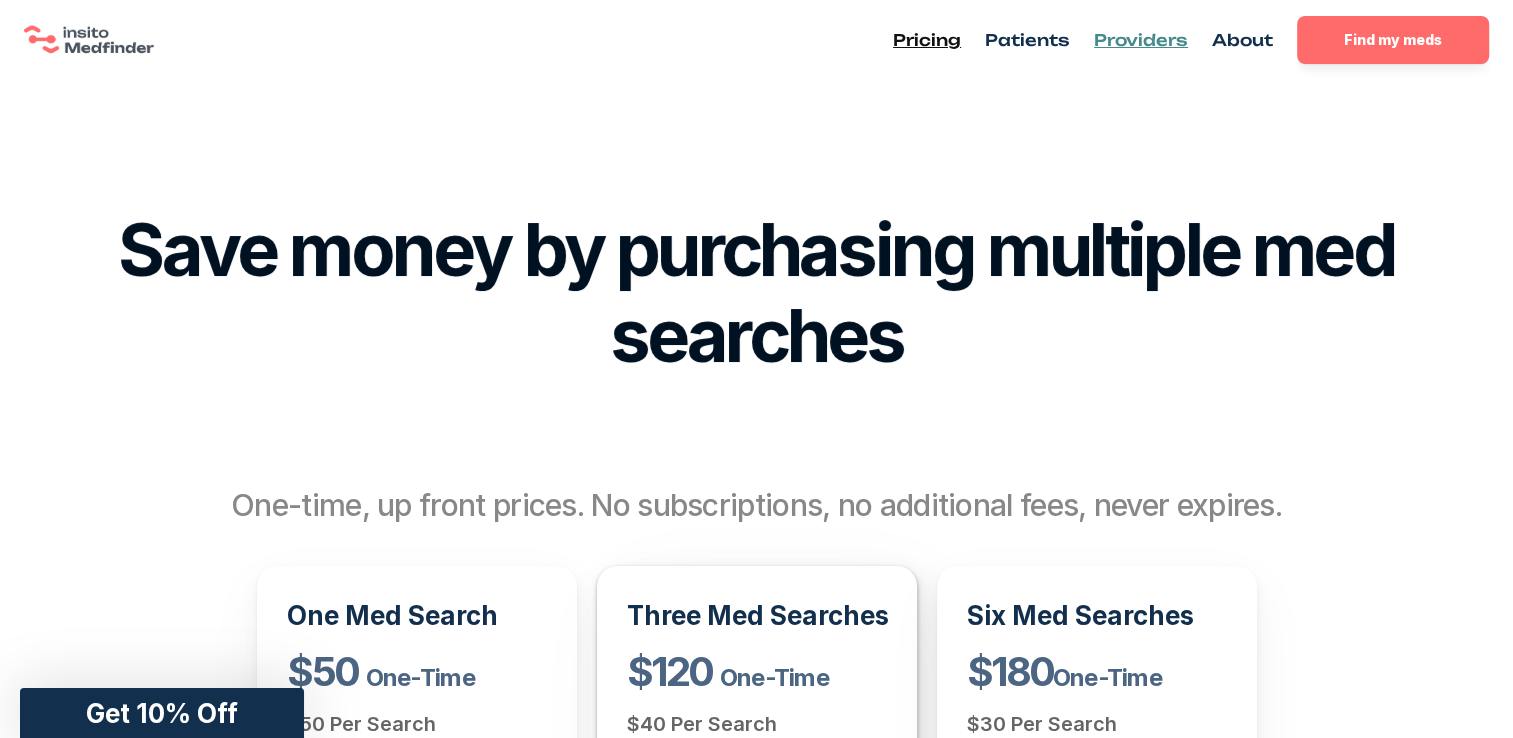 click on "Providers" at bounding box center [1141, 40] 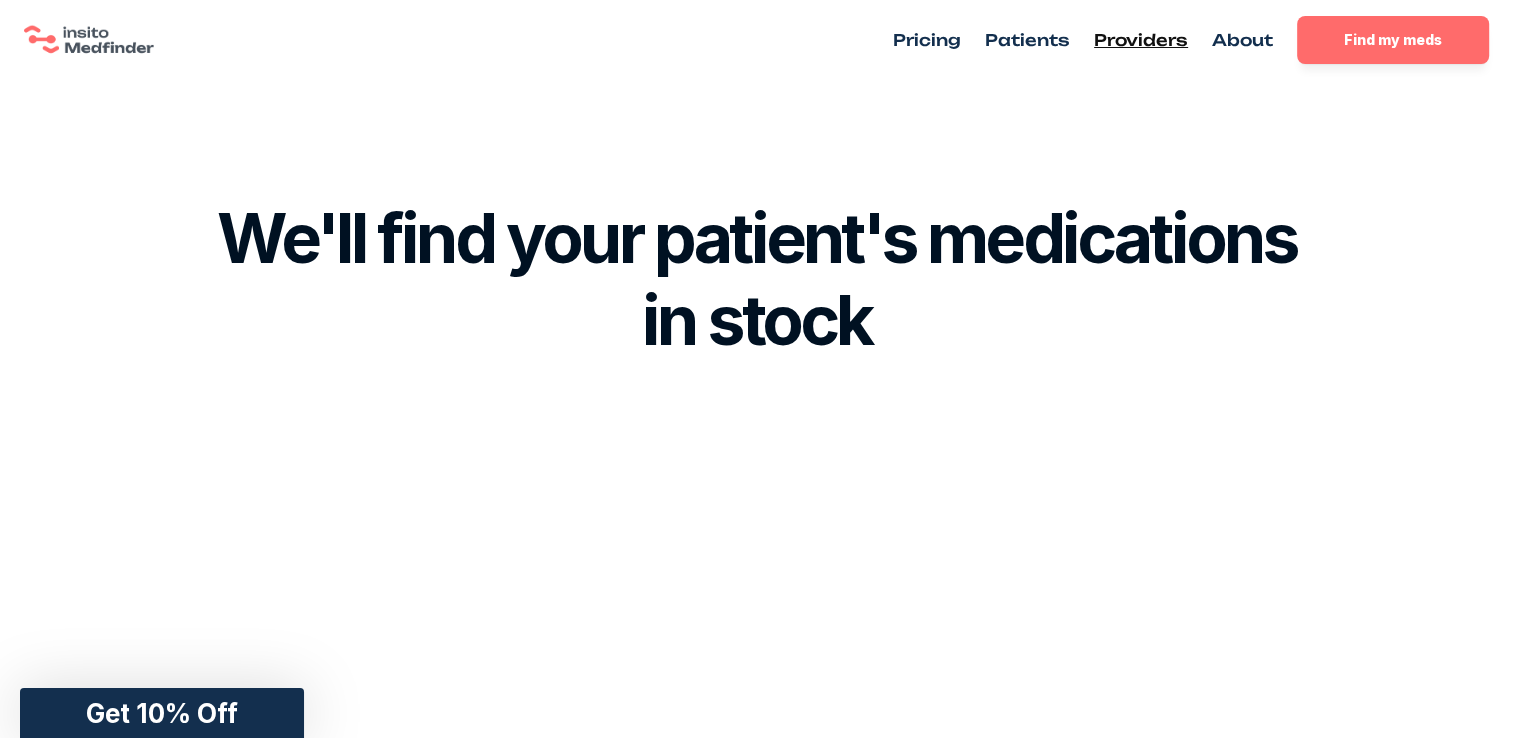 scroll, scrollTop: 0, scrollLeft: 0, axis: both 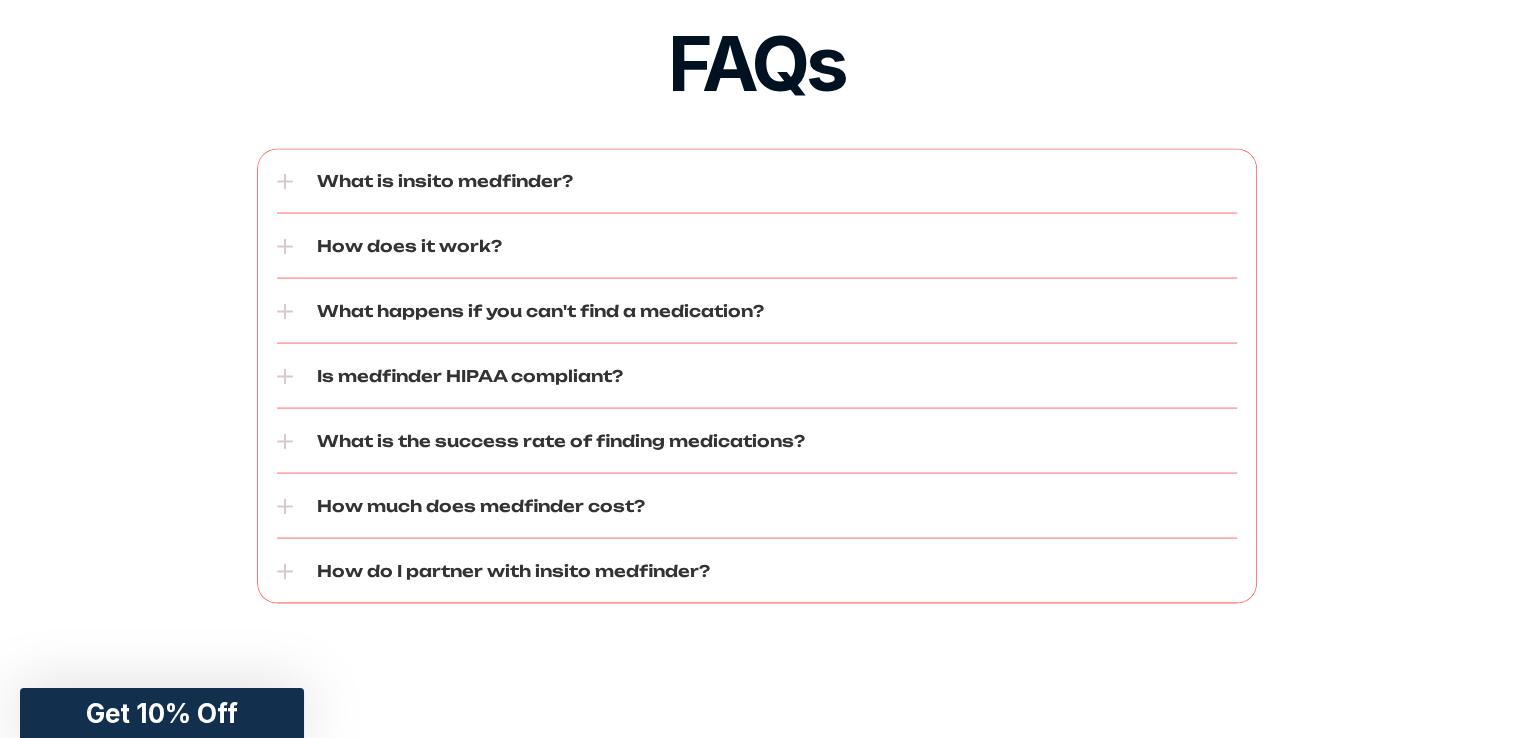 click on "How much does medfinder cost?" at bounding box center [757, 506] 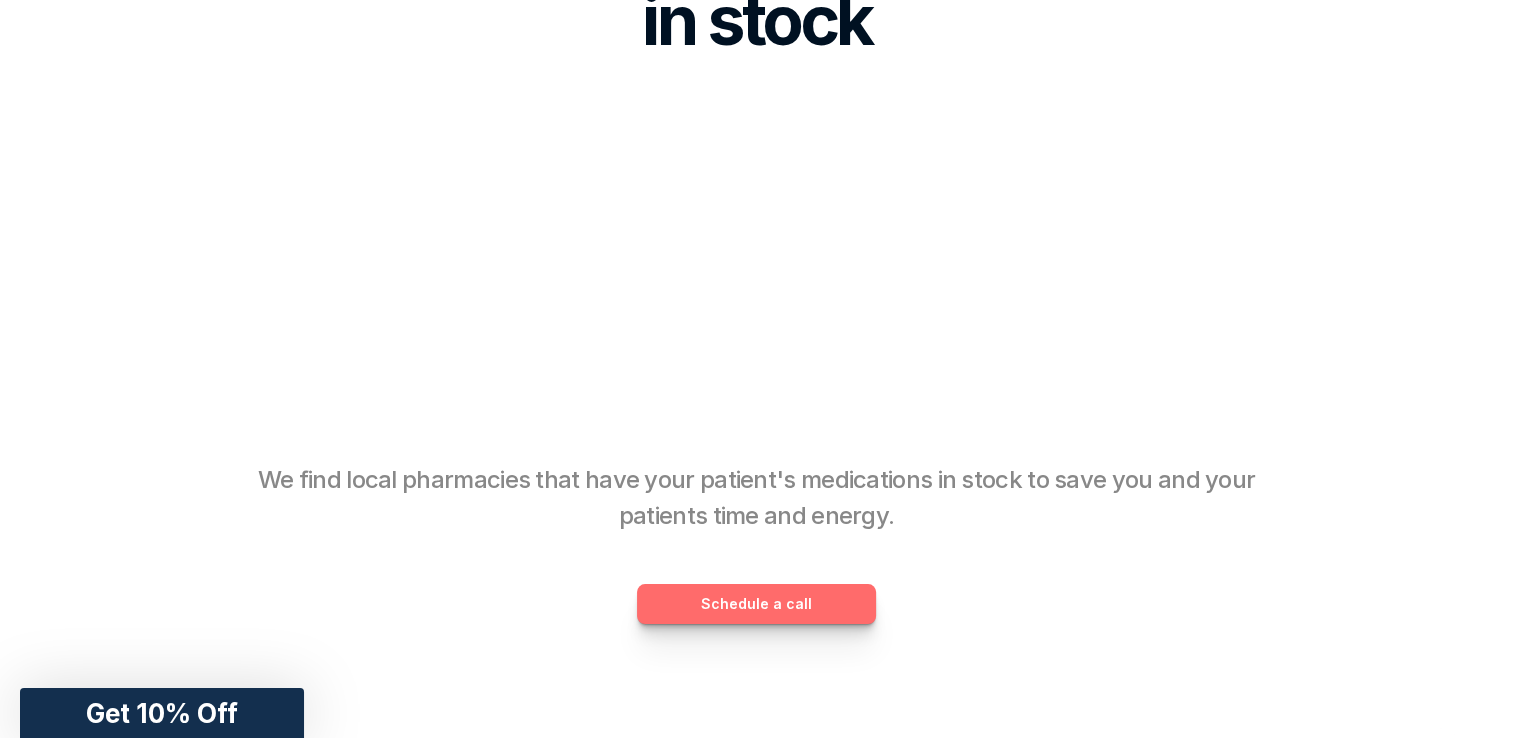 scroll, scrollTop: 0, scrollLeft: 0, axis: both 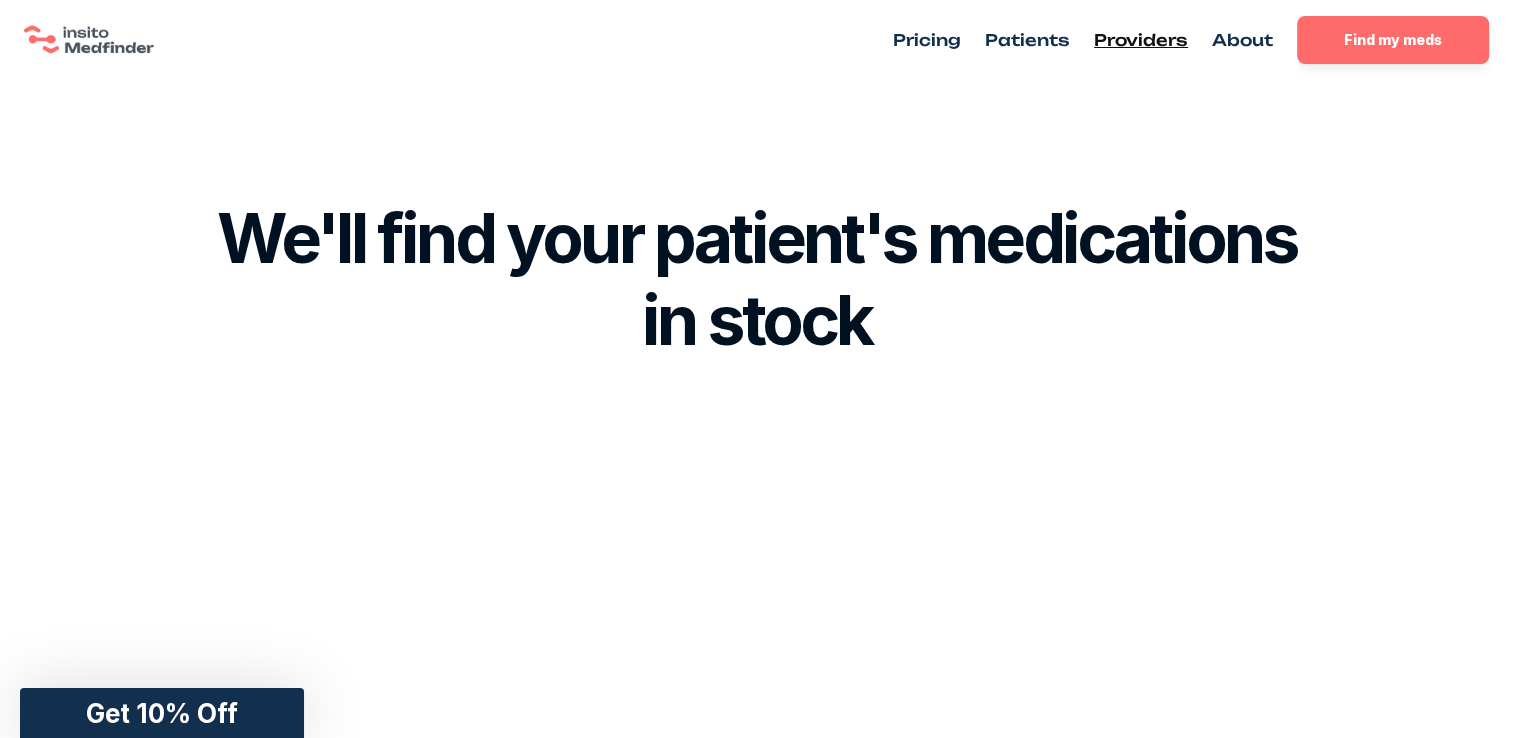 click on "Pricing Patients Providers About Find my meds" at bounding box center (756, 40) 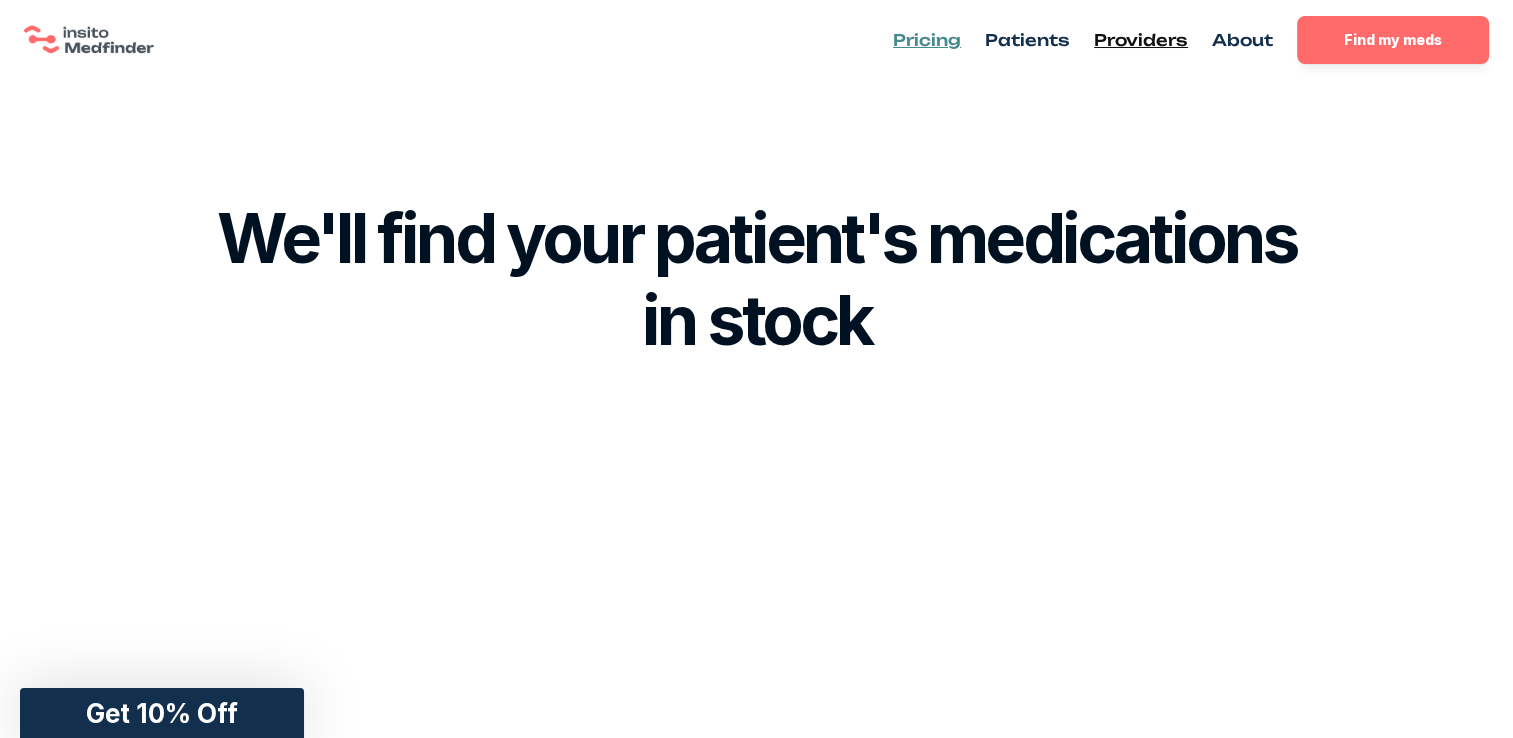 click on "Pricing" at bounding box center [927, 40] 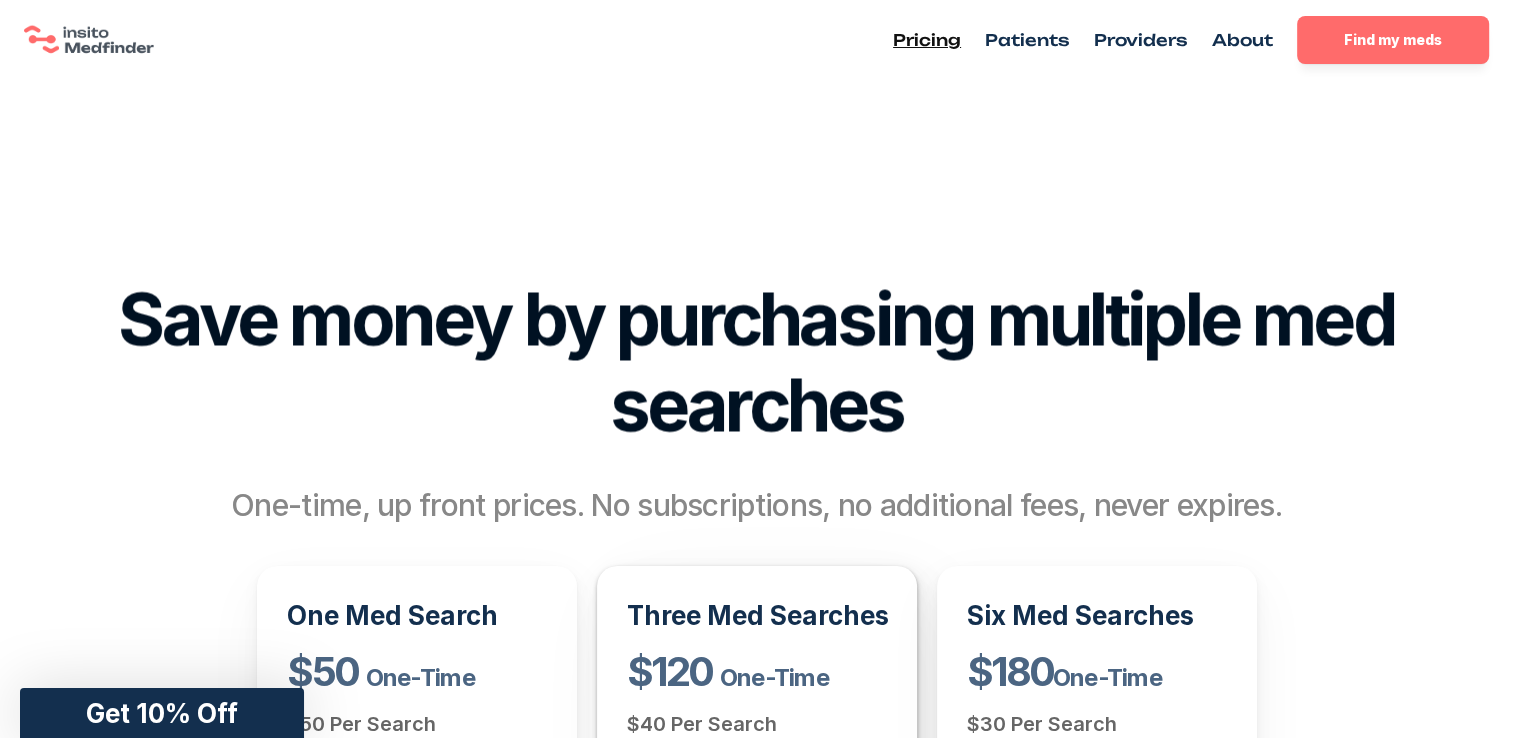 scroll, scrollTop: 0, scrollLeft: 0, axis: both 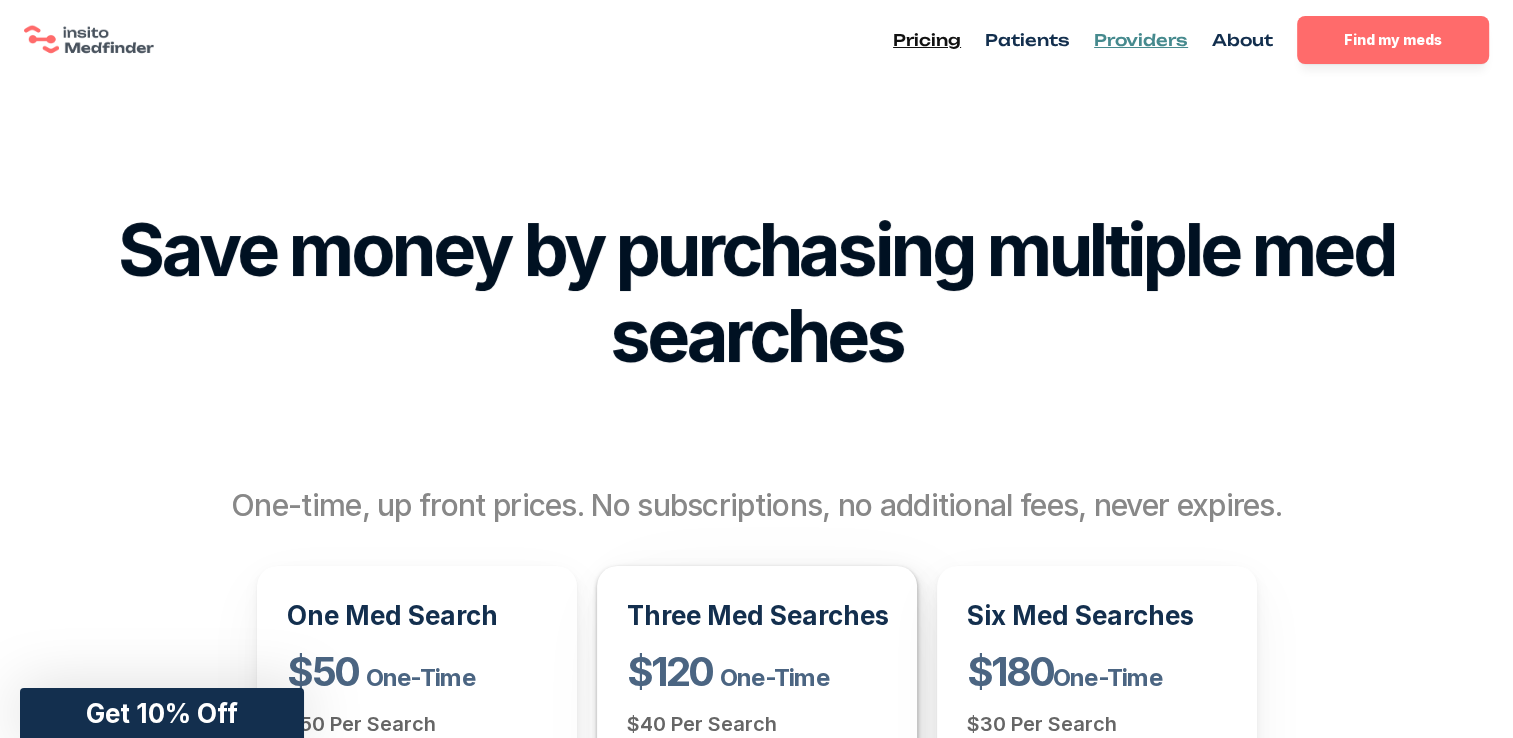 click on "Providers" at bounding box center [1141, 40] 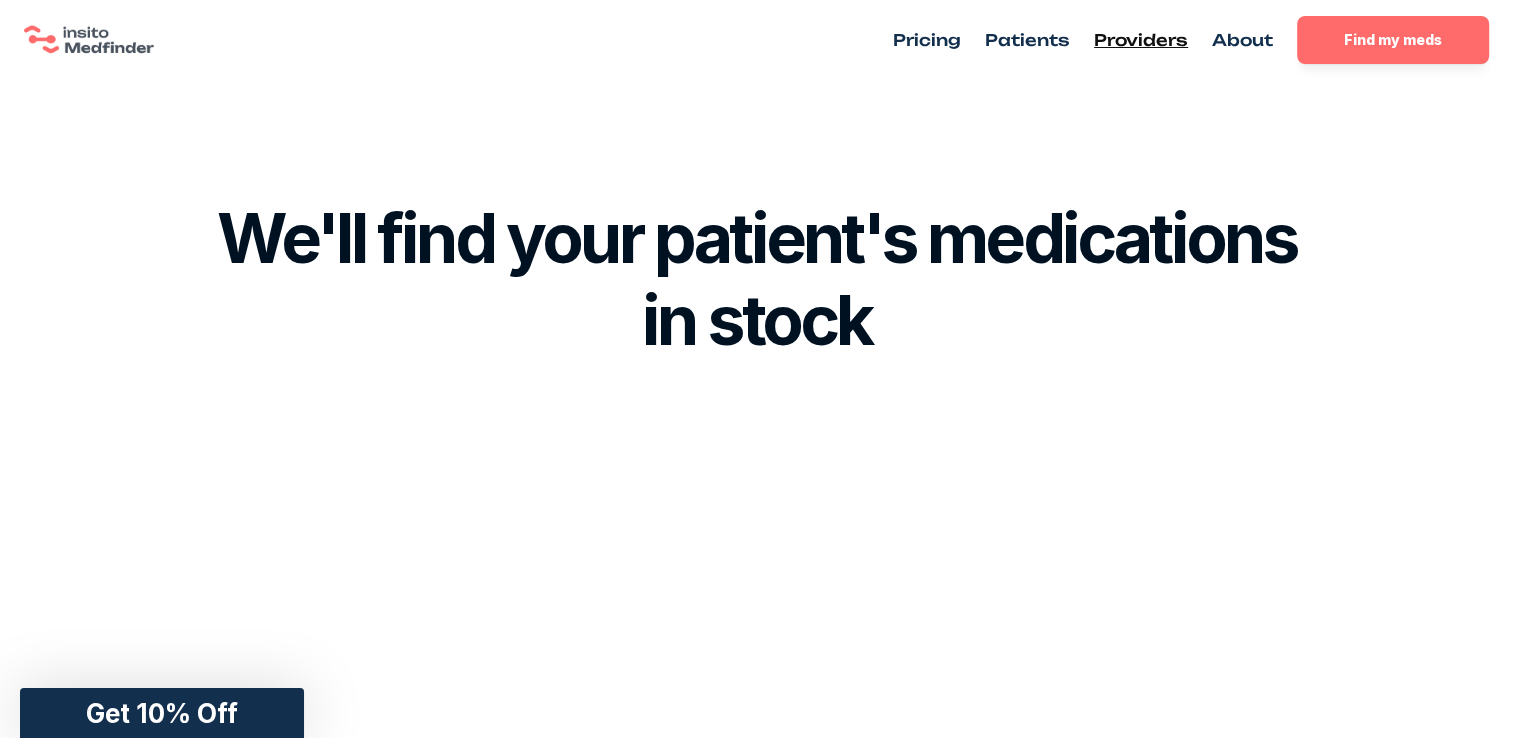 scroll, scrollTop: 0, scrollLeft: 0, axis: both 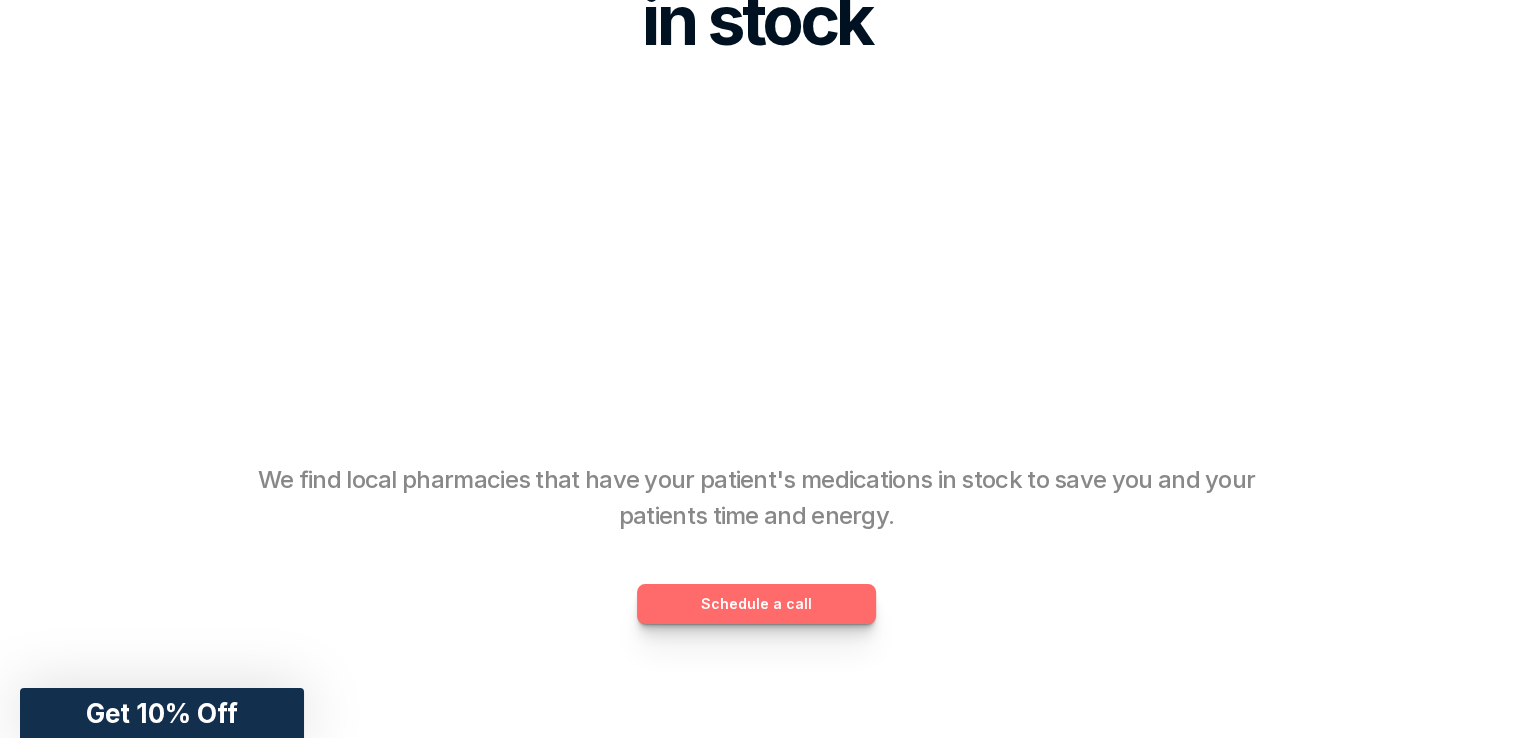click on "We find local pharmacies that have your patient's medications in stock to save you and your patients time and energy." at bounding box center (757, 498) 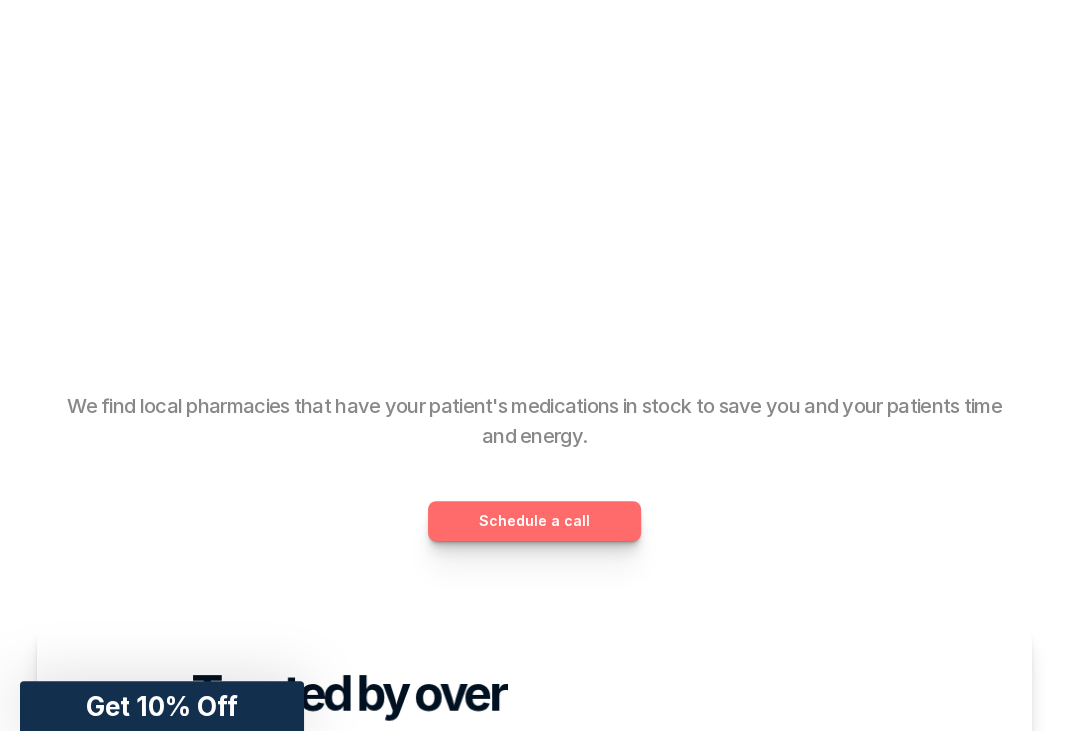 scroll, scrollTop: 0, scrollLeft: 0, axis: both 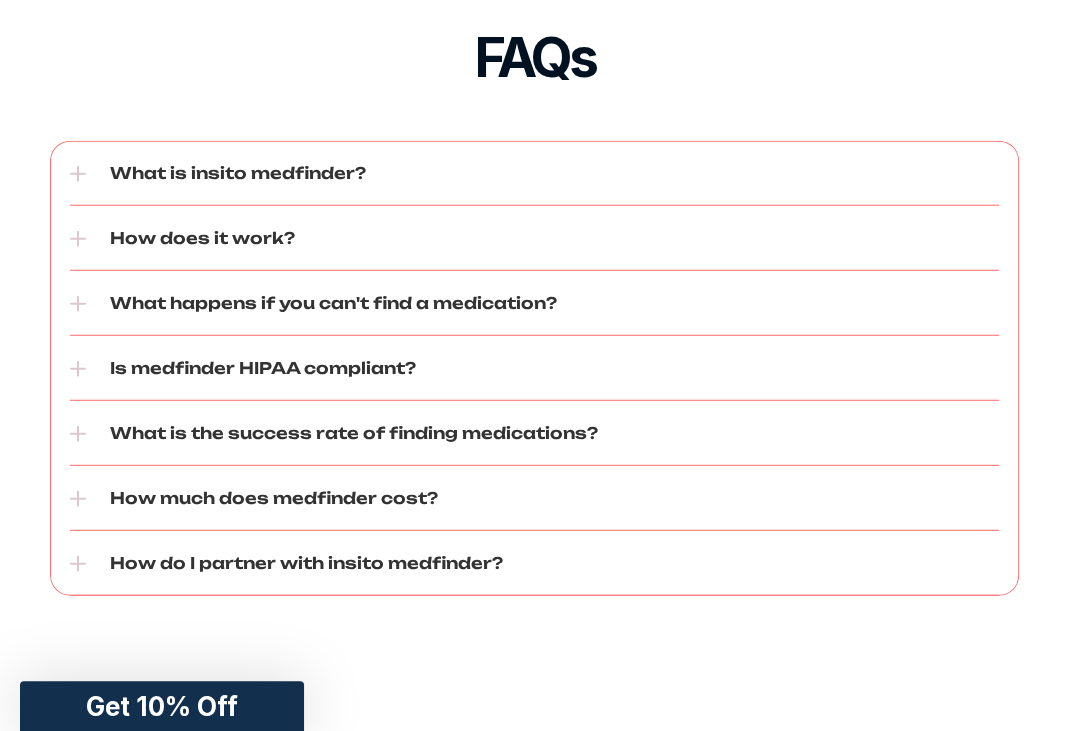 click on "Is medfinder HIPAA compliant?" at bounding box center [554, 368] 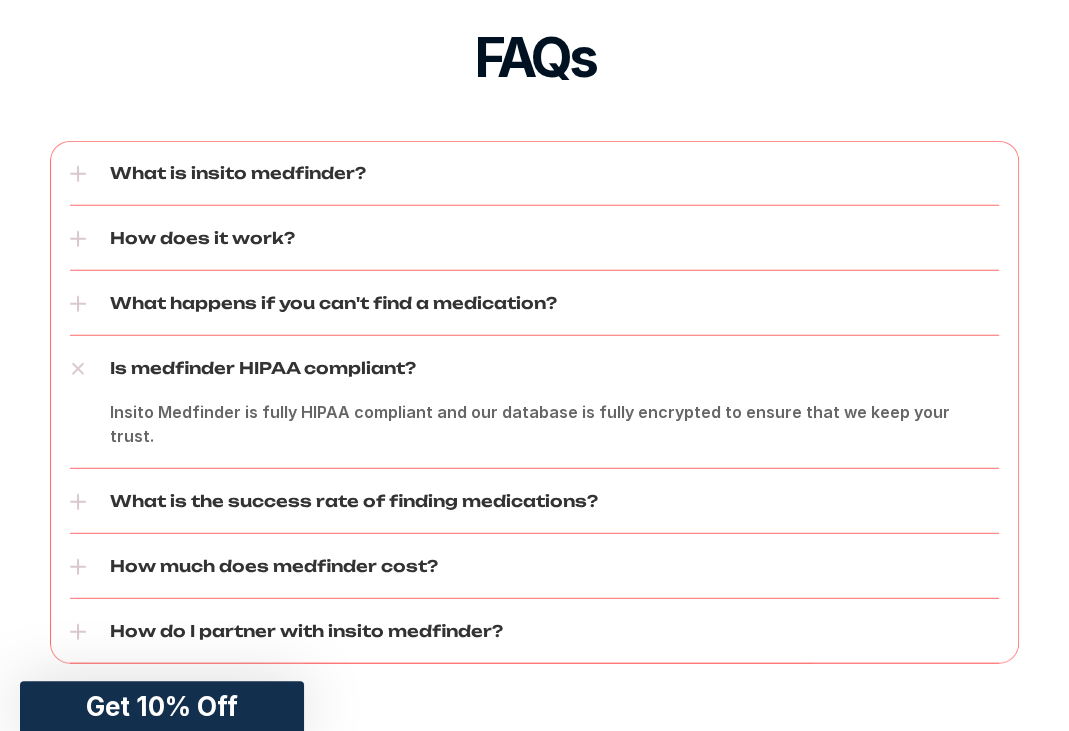 click on "Is medfinder HIPAA compliant?" at bounding box center (554, 368) 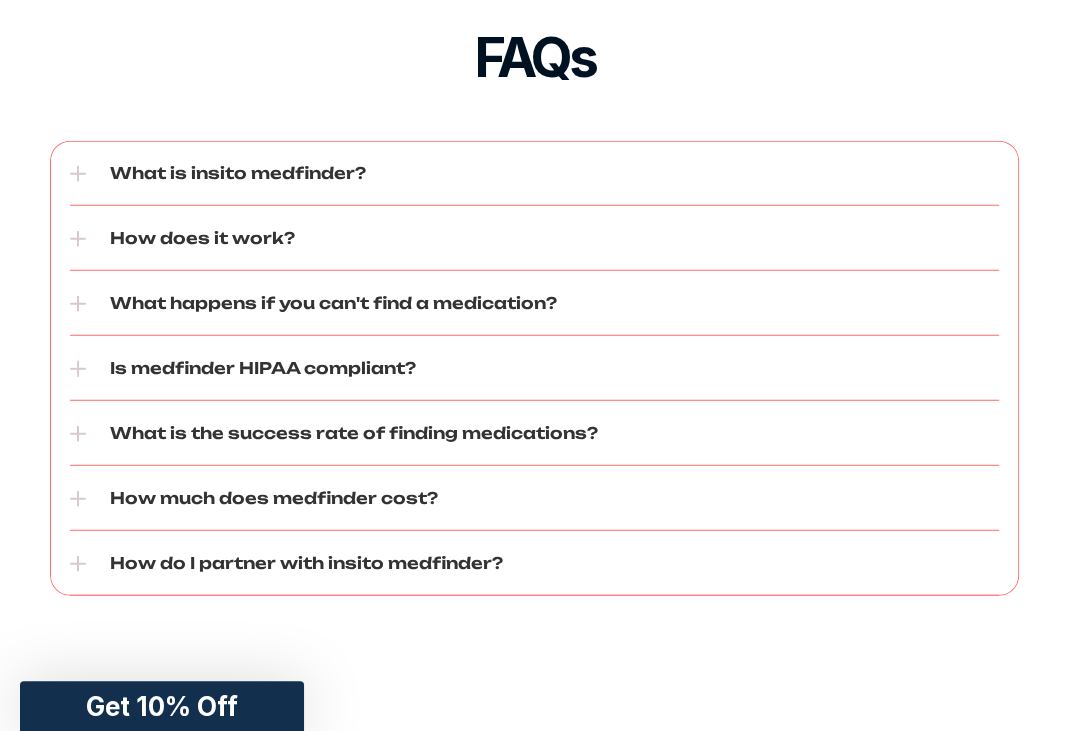 click on "What is the success rate of finding medications?" at bounding box center [534, 433] 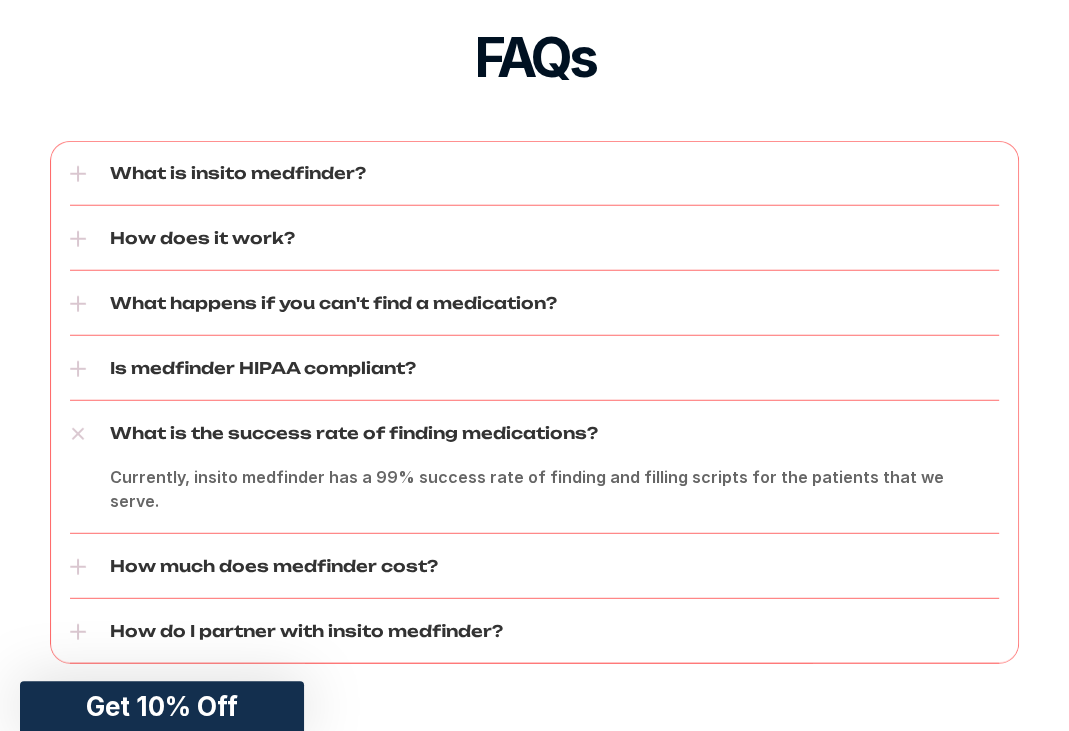 click on "What is the success rate of finding medications?" at bounding box center [534, 433] 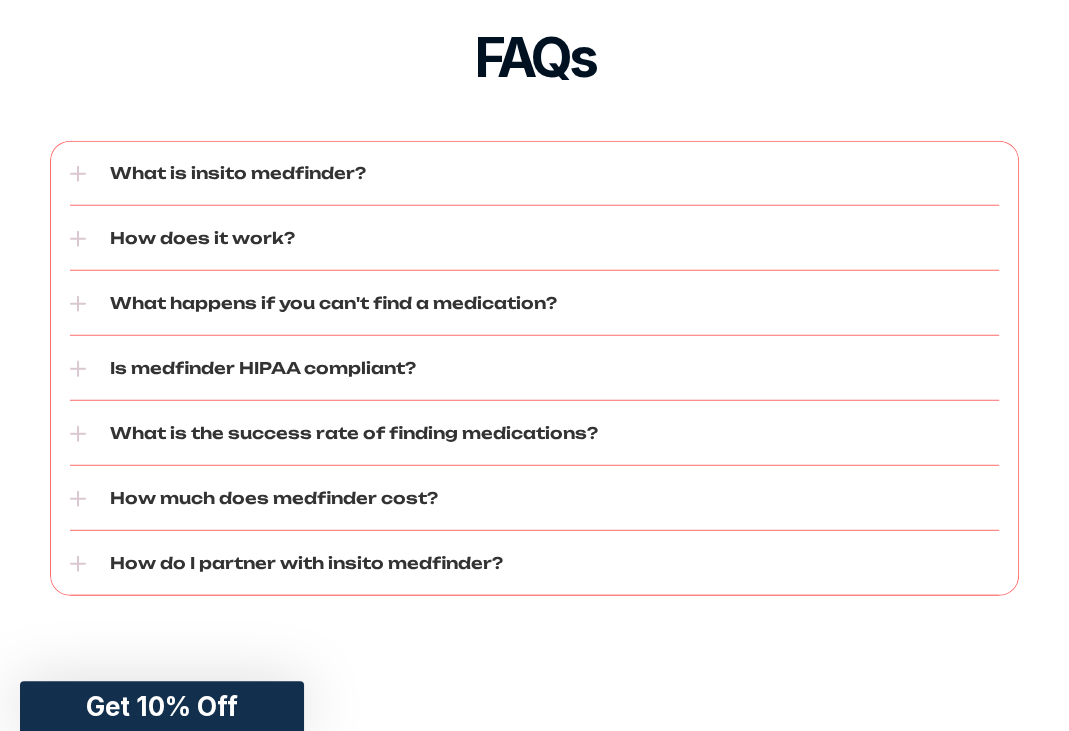 click on "How much does medfinder cost?" at bounding box center [554, 498] 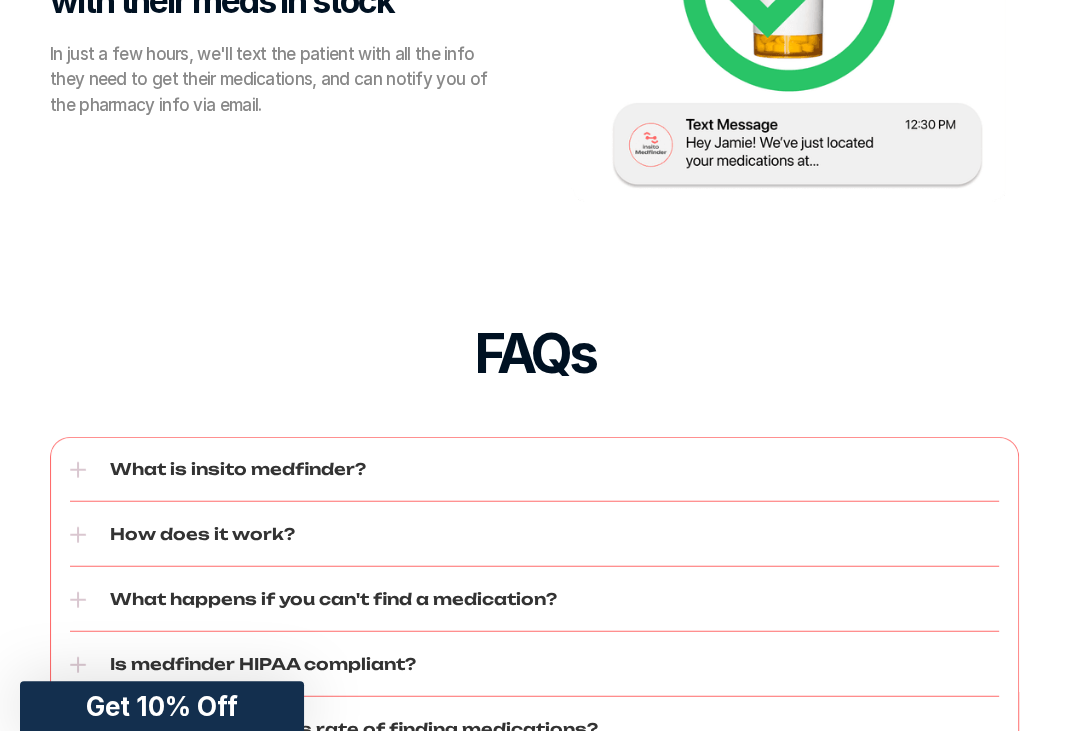 scroll, scrollTop: 3400, scrollLeft: 0, axis: vertical 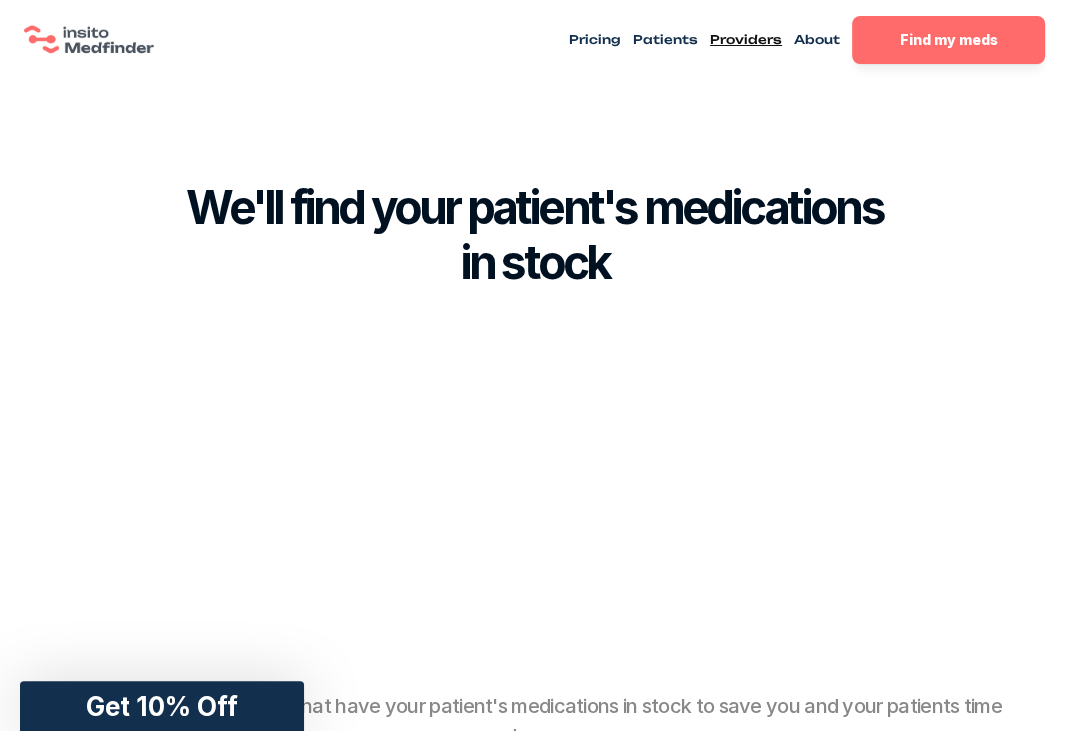 click on "We'll find your patient's medications in stock We find local pharmacies that have your patient's medications in stock to save you and your patients time and energy. Schedule a call" at bounding box center [534, 500] 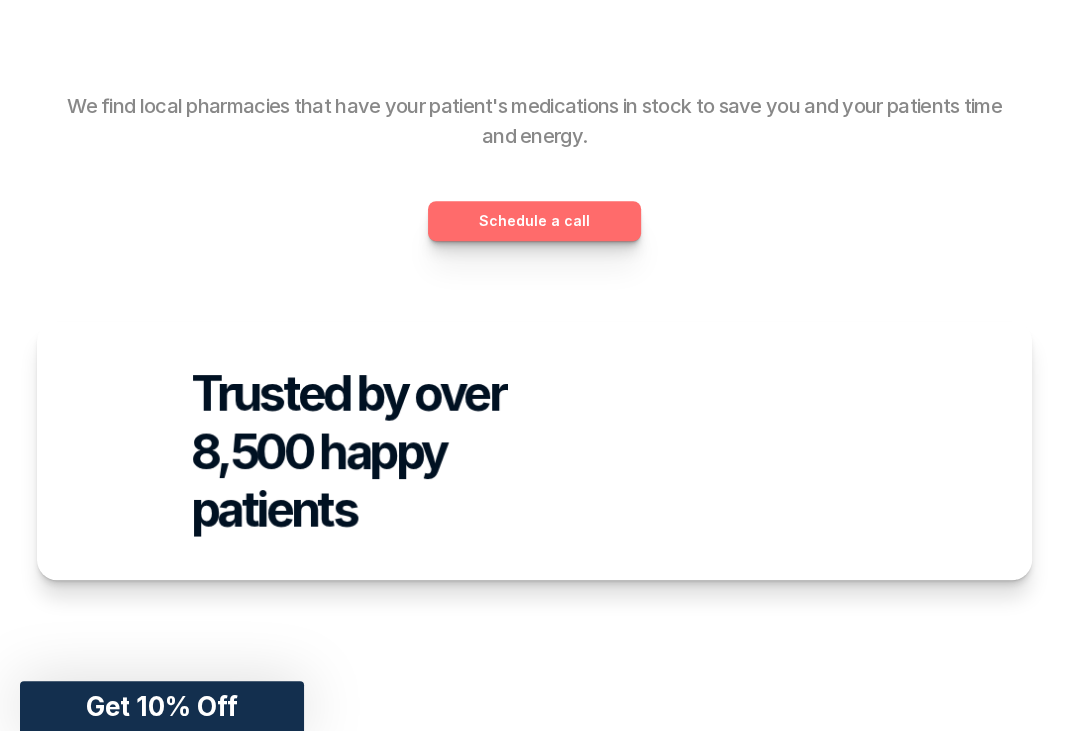 scroll, scrollTop: 0, scrollLeft: 0, axis: both 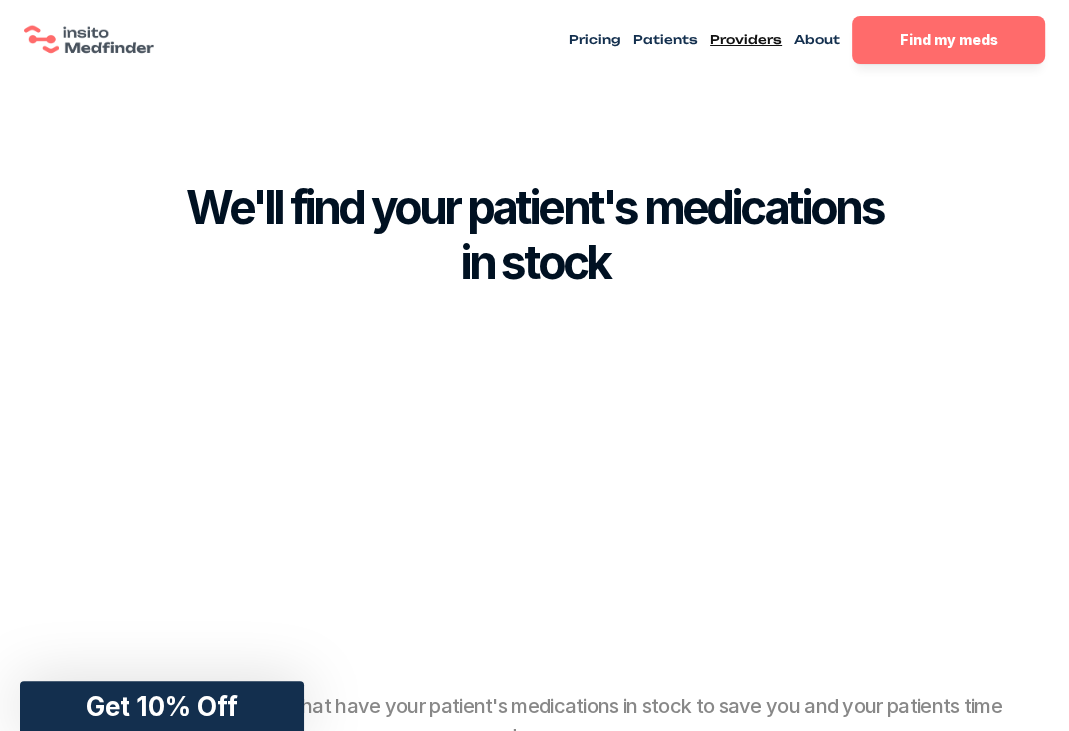 click on "We'll find your patient's medications in stock We find local pharmacies that have your patient's medications in stock to save you and your patients time and energy. Schedule a call" at bounding box center [534, 500] 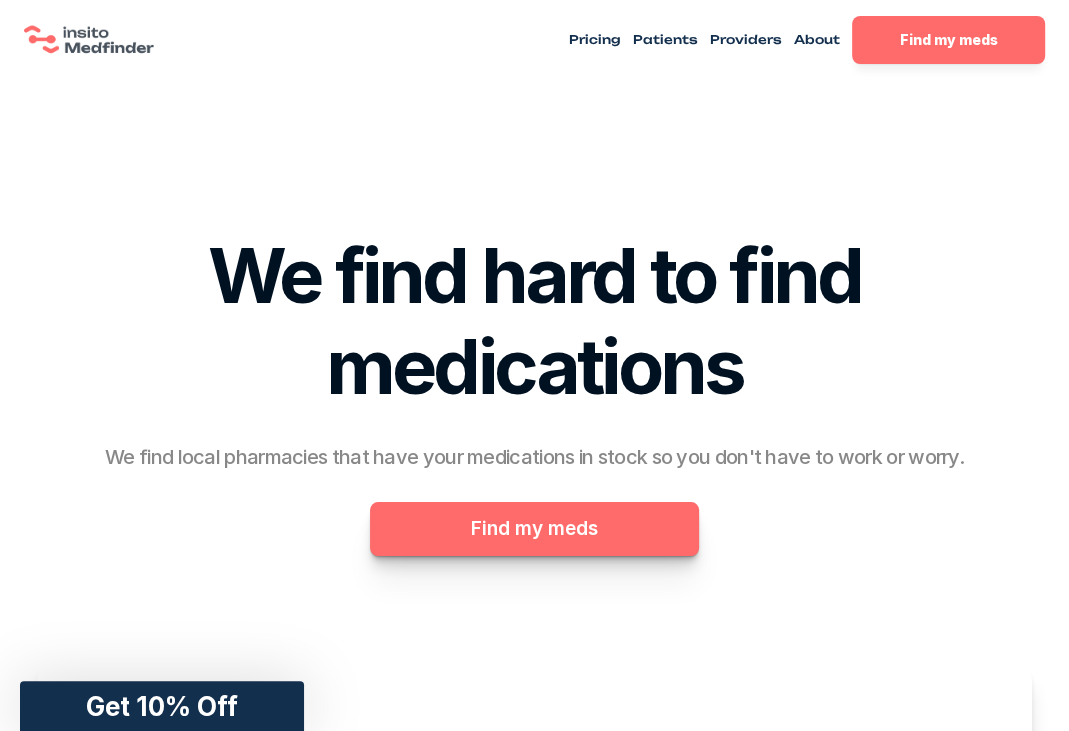 scroll, scrollTop: 0, scrollLeft: 0, axis: both 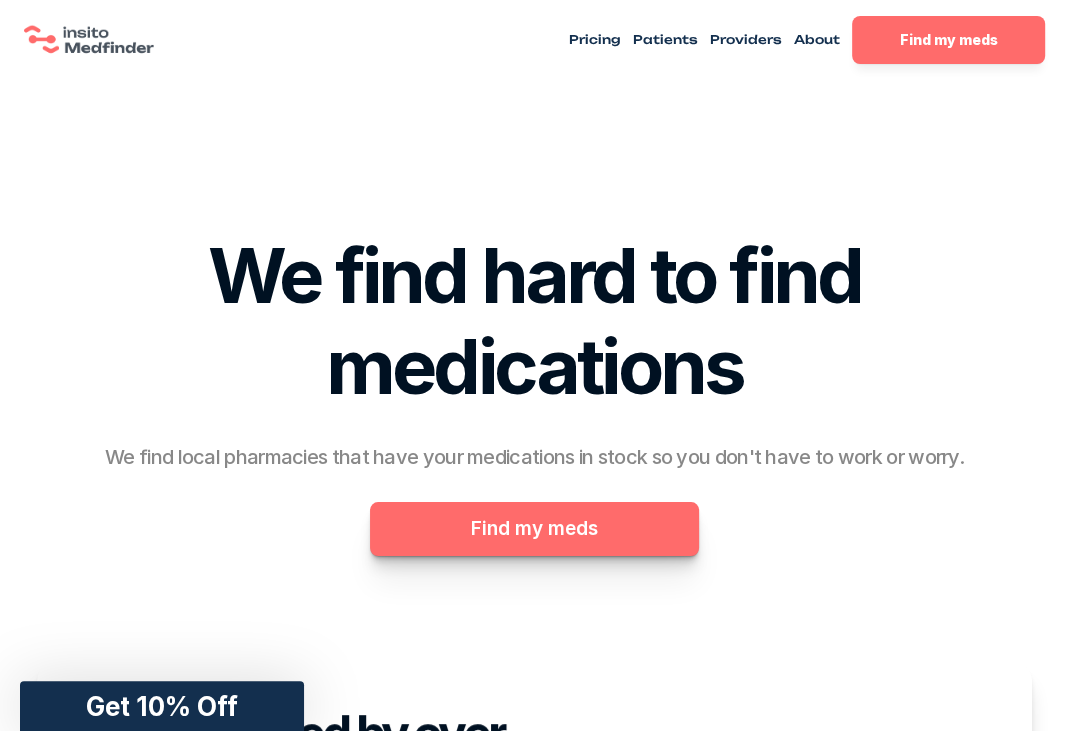 click on "Find my meds" at bounding box center [534, 529] 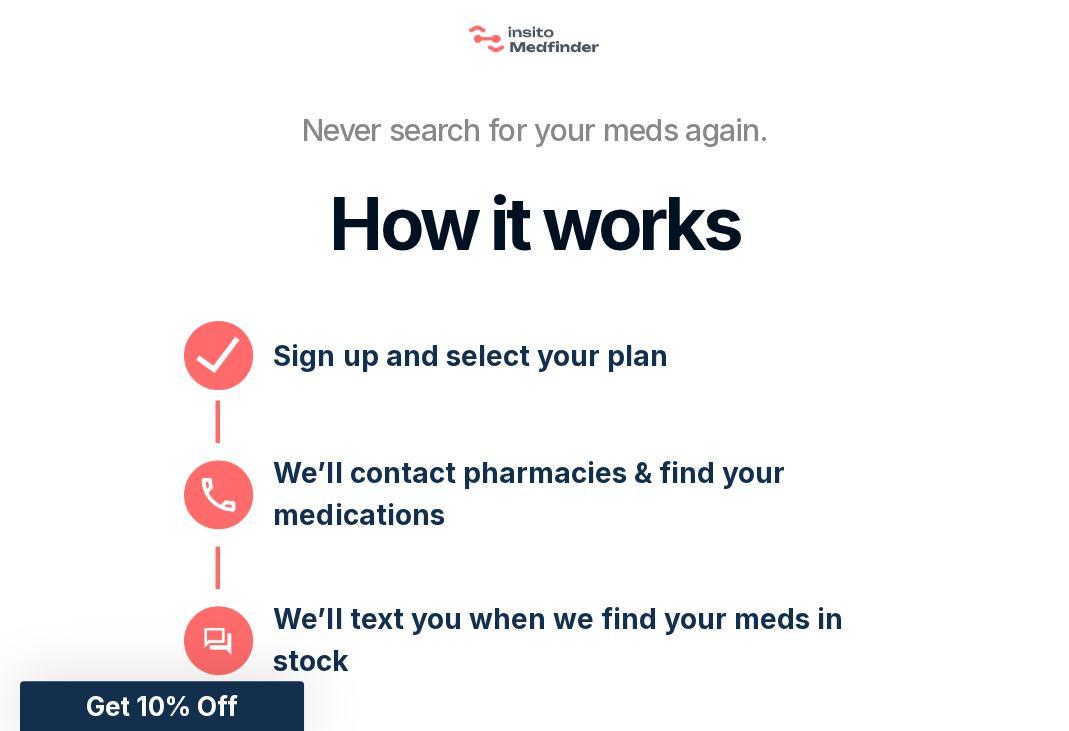 scroll, scrollTop: 0, scrollLeft: 0, axis: both 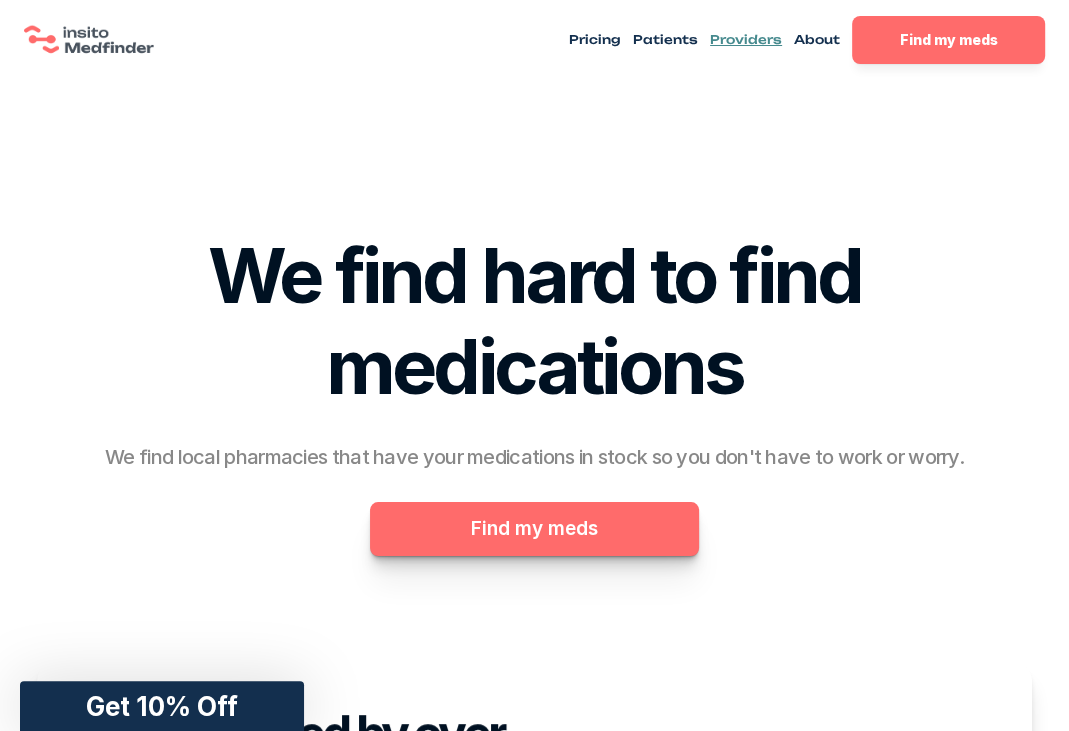 click on "Providers" at bounding box center [746, 39] 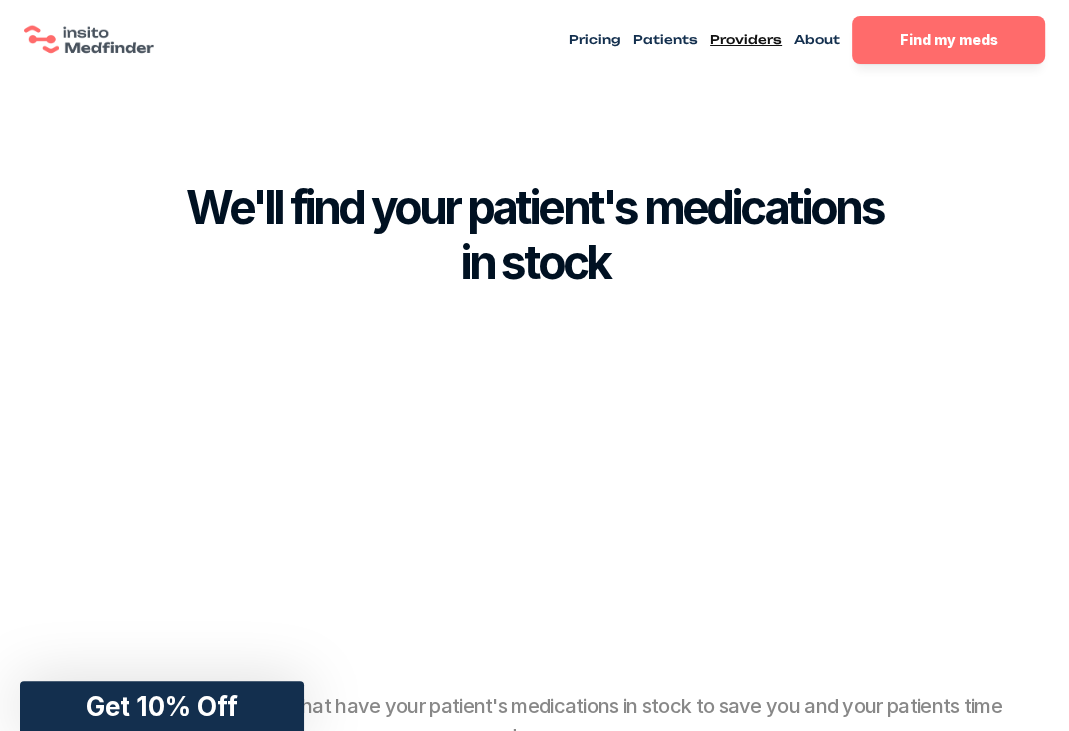 scroll, scrollTop: 0, scrollLeft: 0, axis: both 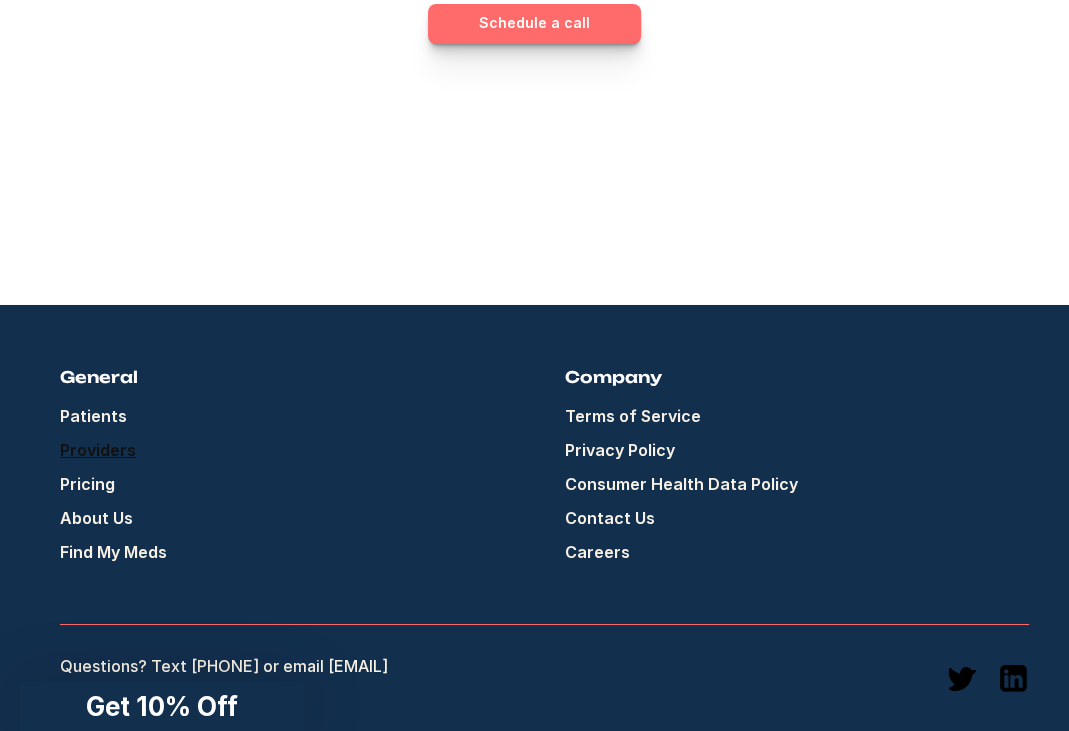 click on "Schedule a call" at bounding box center (534, 24) 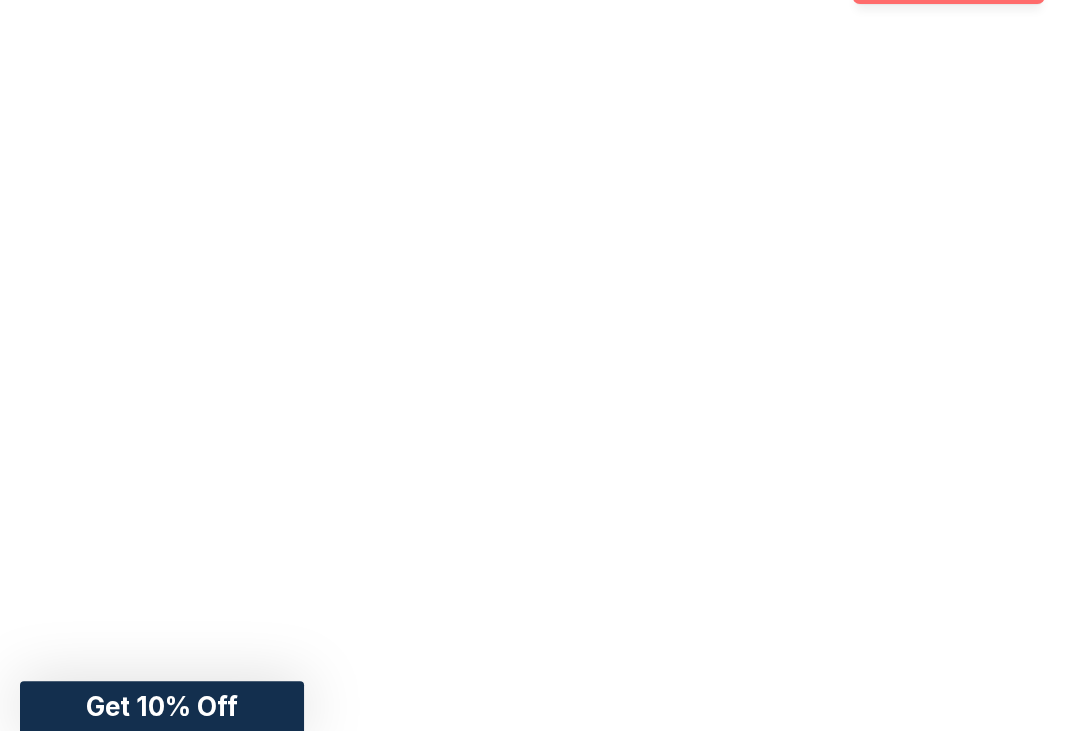 scroll, scrollTop: 0, scrollLeft: 0, axis: both 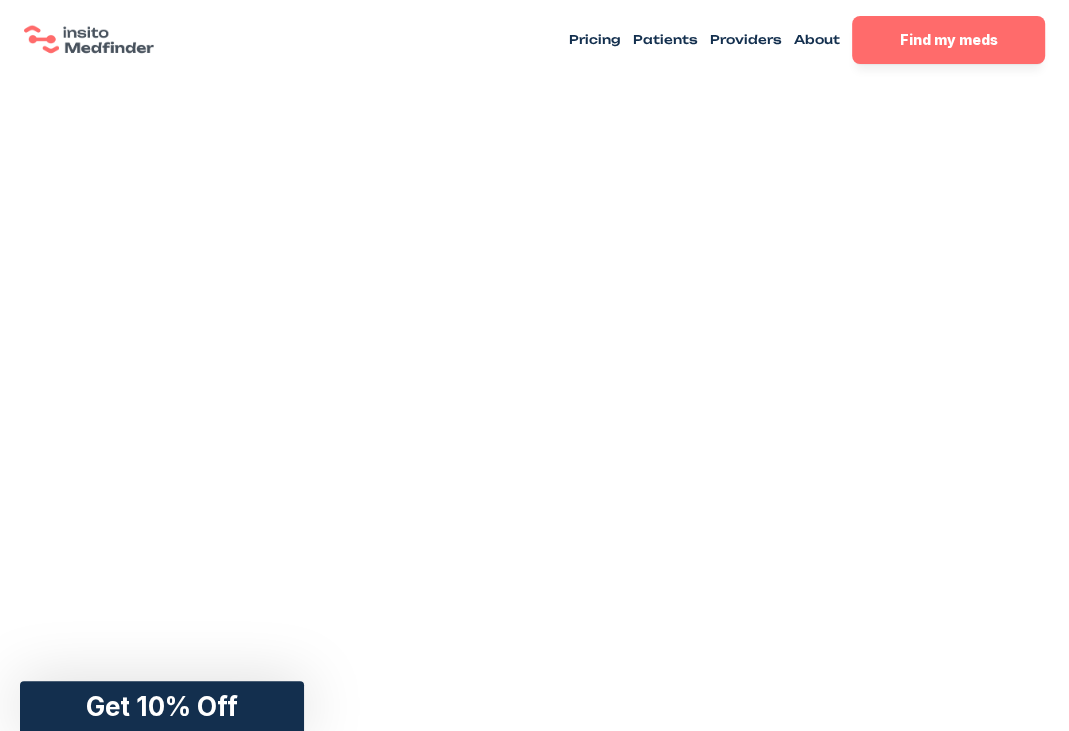 click on "Pricing Patients Providers About Find my meds" at bounding box center (534, 40) 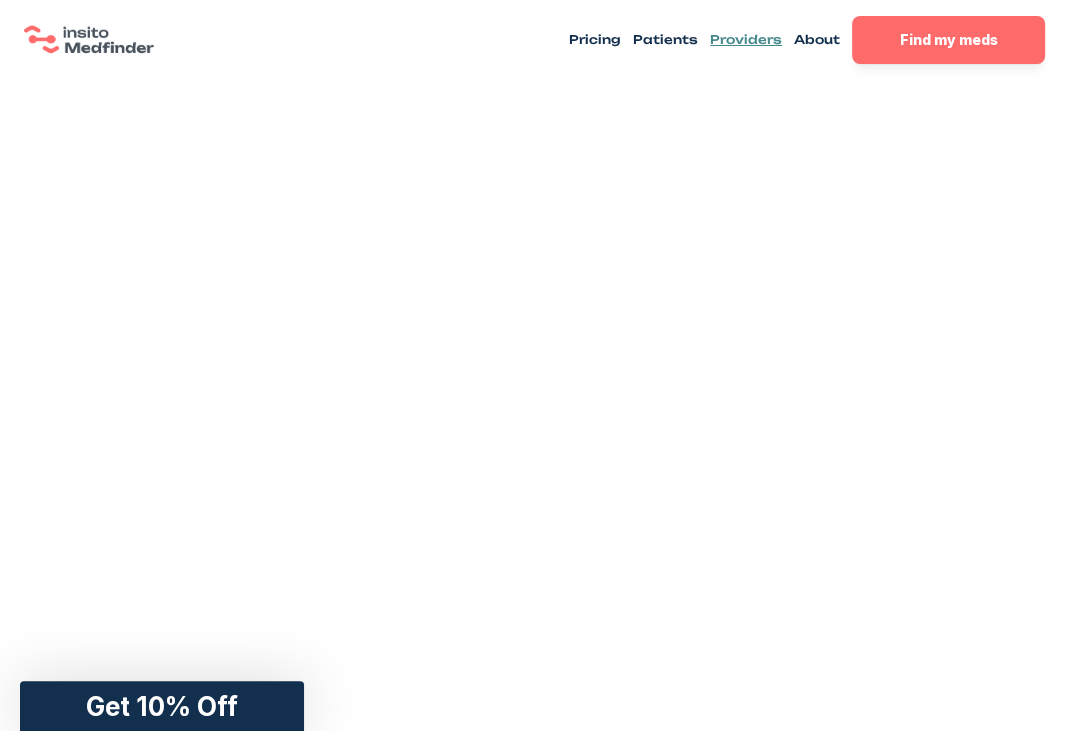 click on "Providers" at bounding box center (746, 39) 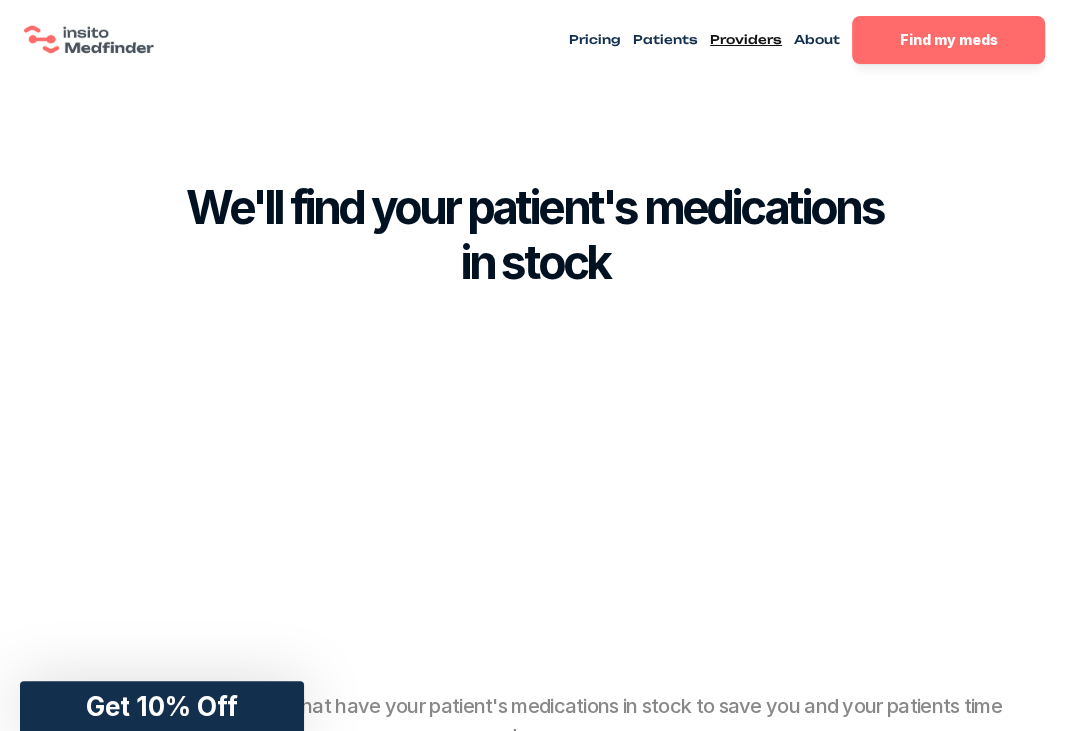 scroll, scrollTop: 0, scrollLeft: 0, axis: both 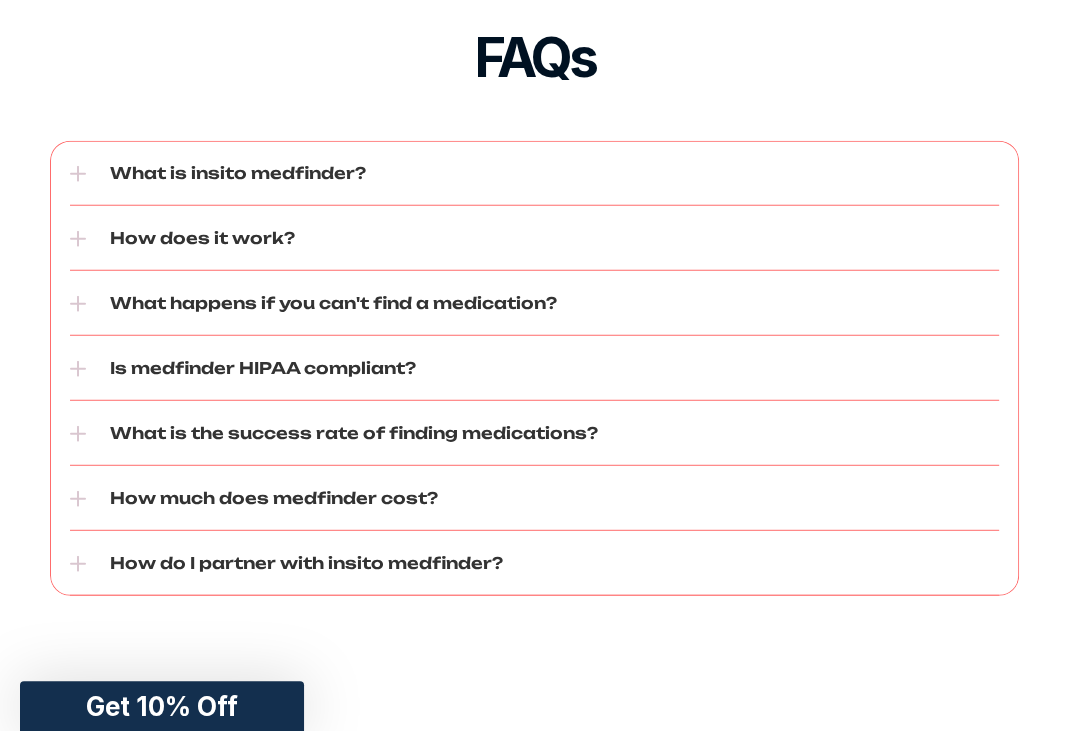 click on "How much does medfinder cost?" at bounding box center [554, 498] 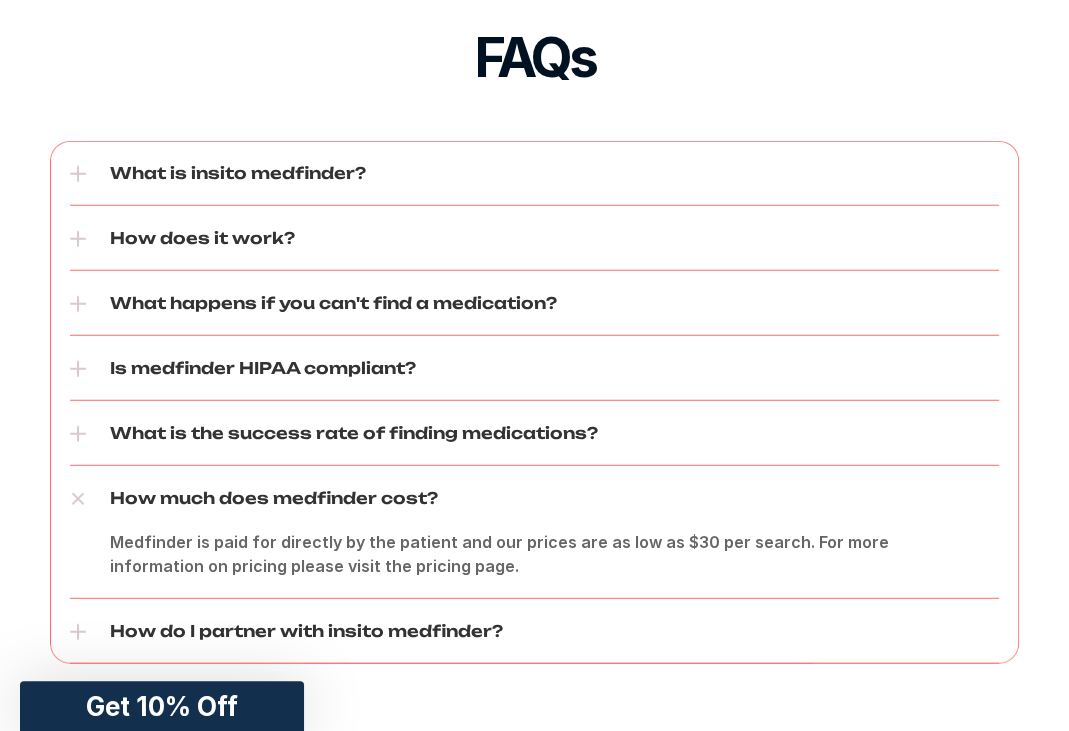 drag, startPoint x: 109, startPoint y: 541, endPoint x: 128, endPoint y: 543, distance: 19.104973 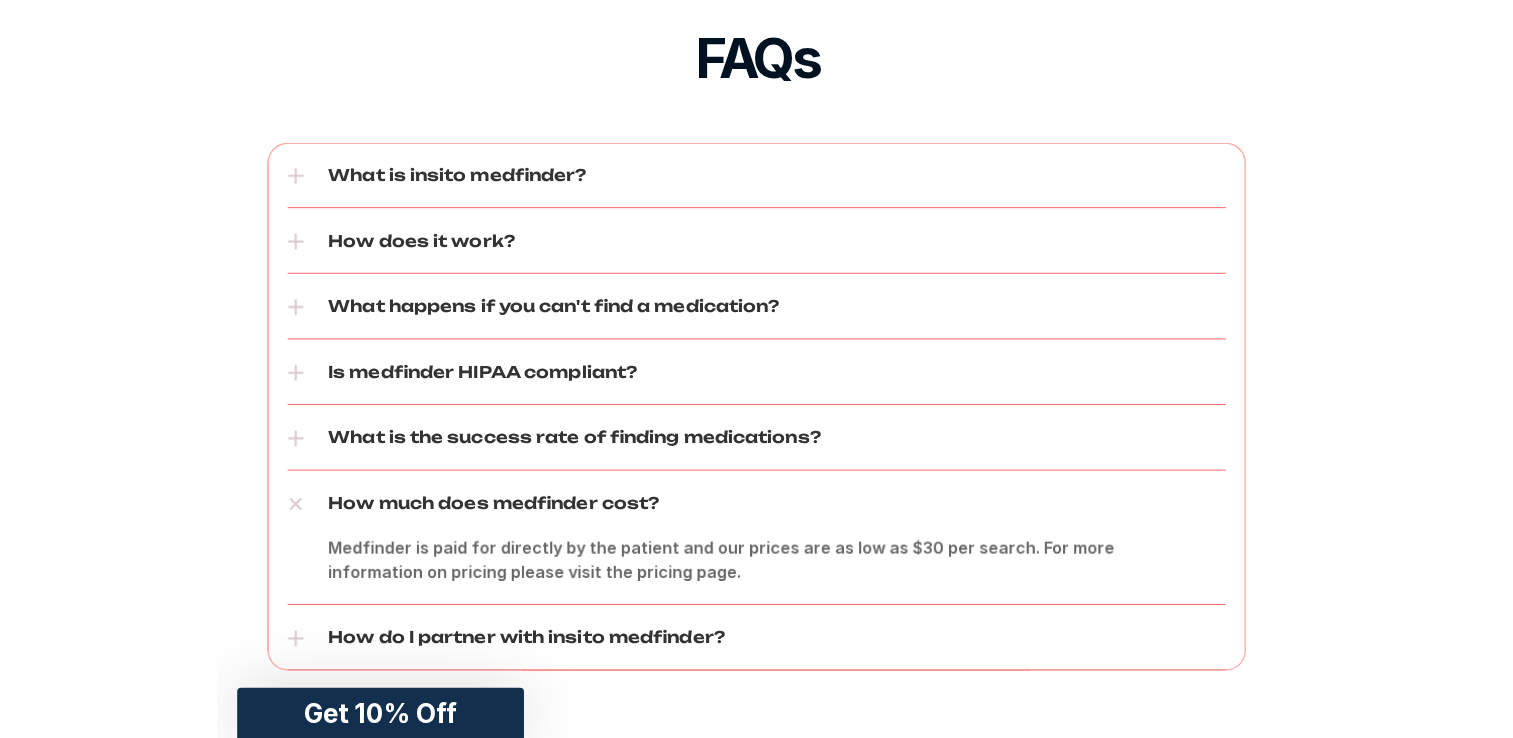 scroll, scrollTop: 3967, scrollLeft: 0, axis: vertical 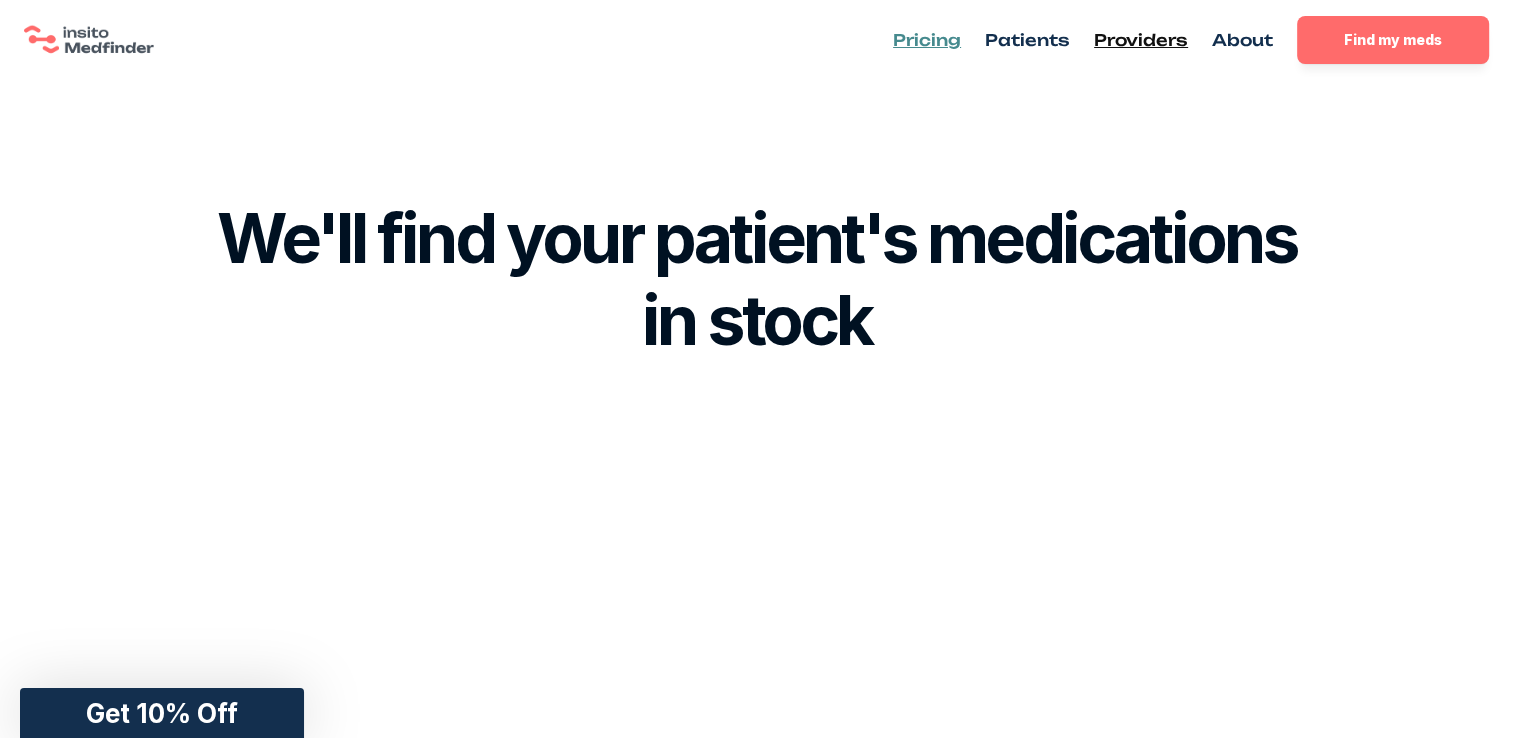 click on "Pricing" at bounding box center (927, 40) 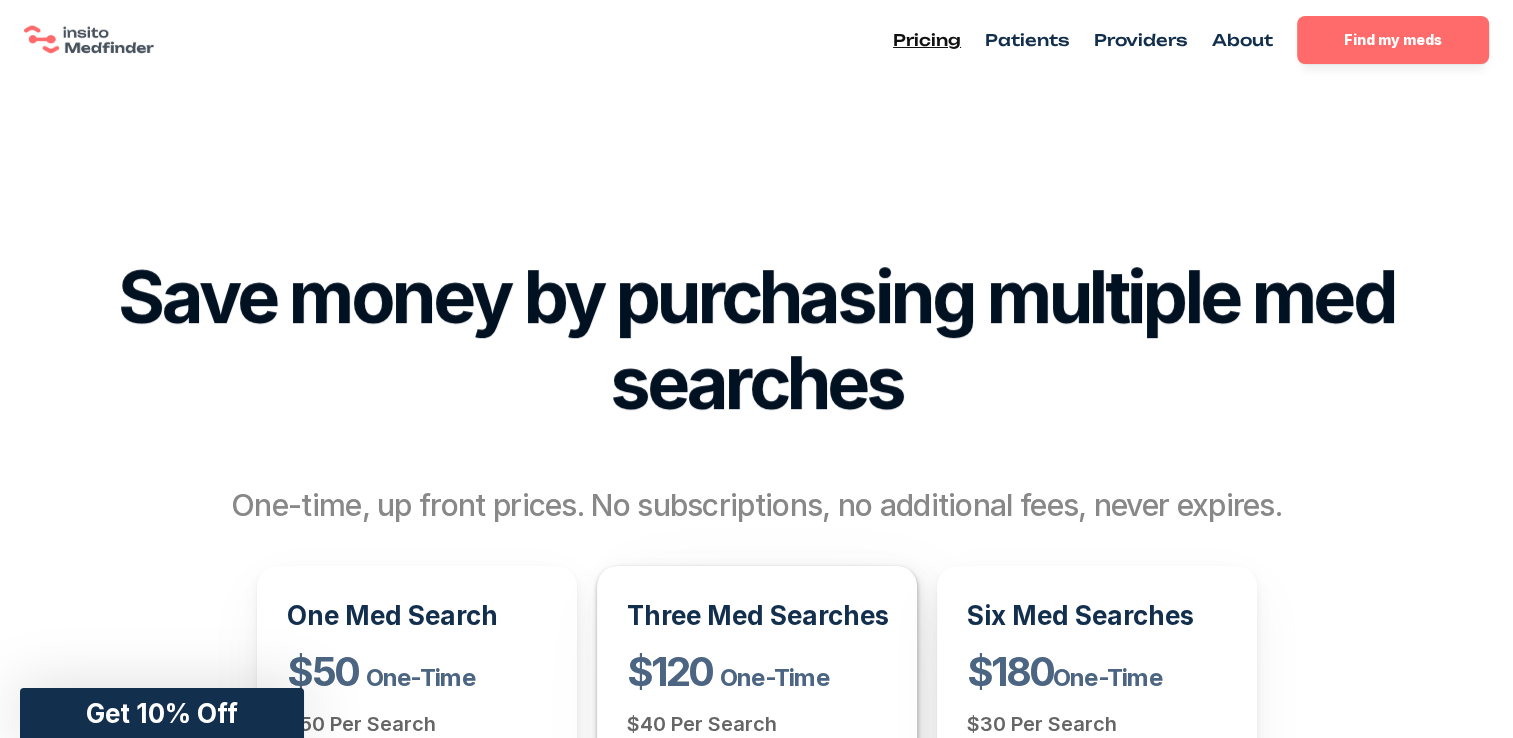 scroll, scrollTop: 0, scrollLeft: 0, axis: both 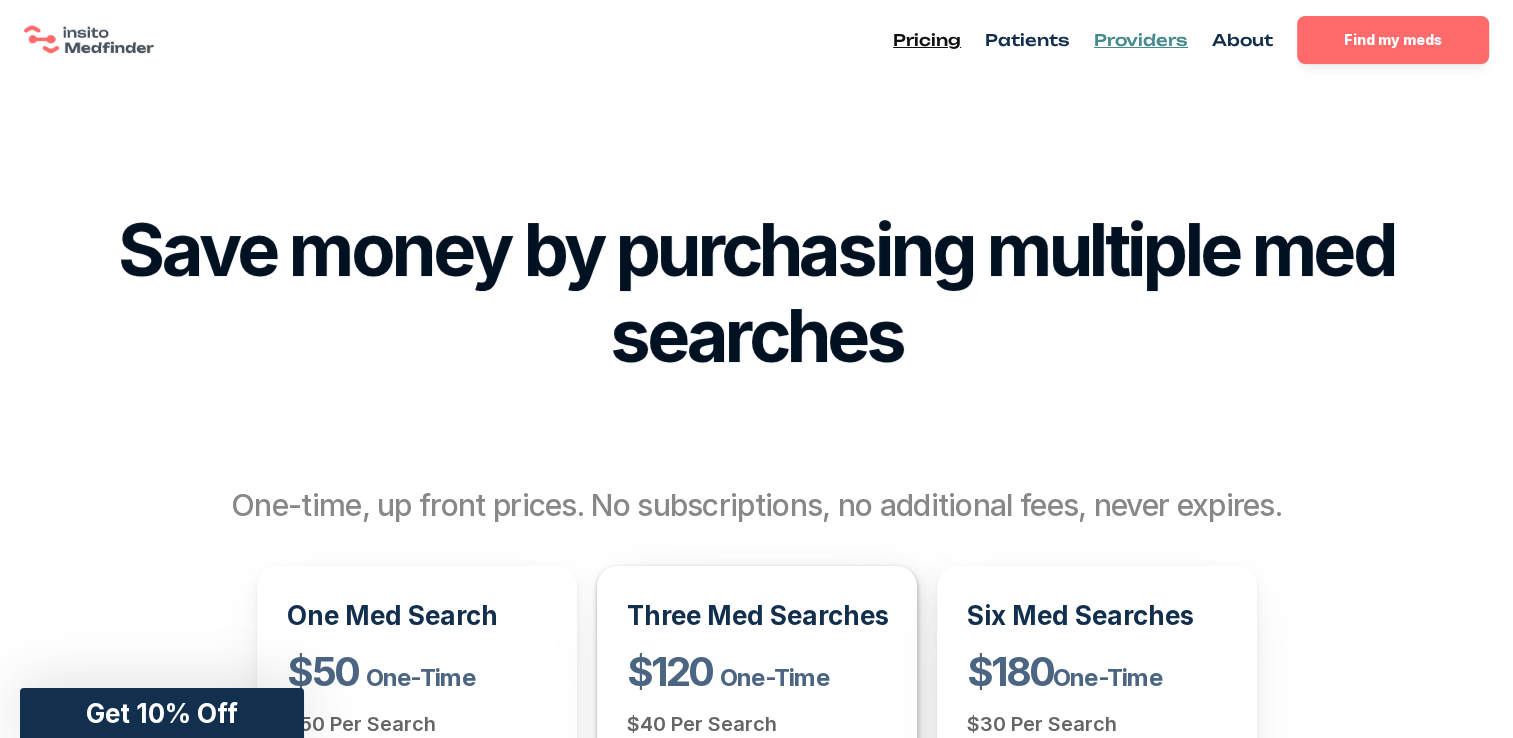 click on "Providers" at bounding box center [1141, 40] 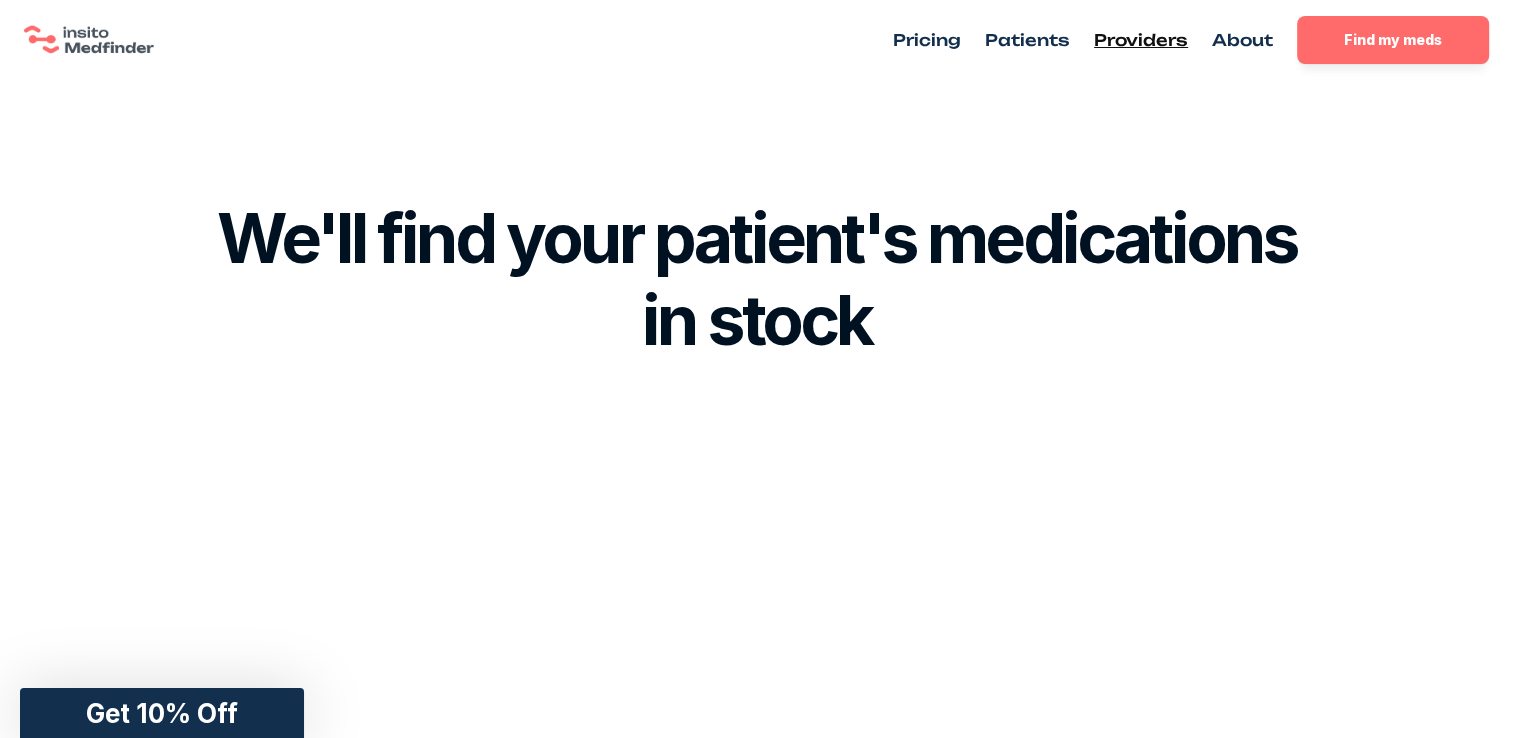 scroll, scrollTop: 0, scrollLeft: 0, axis: both 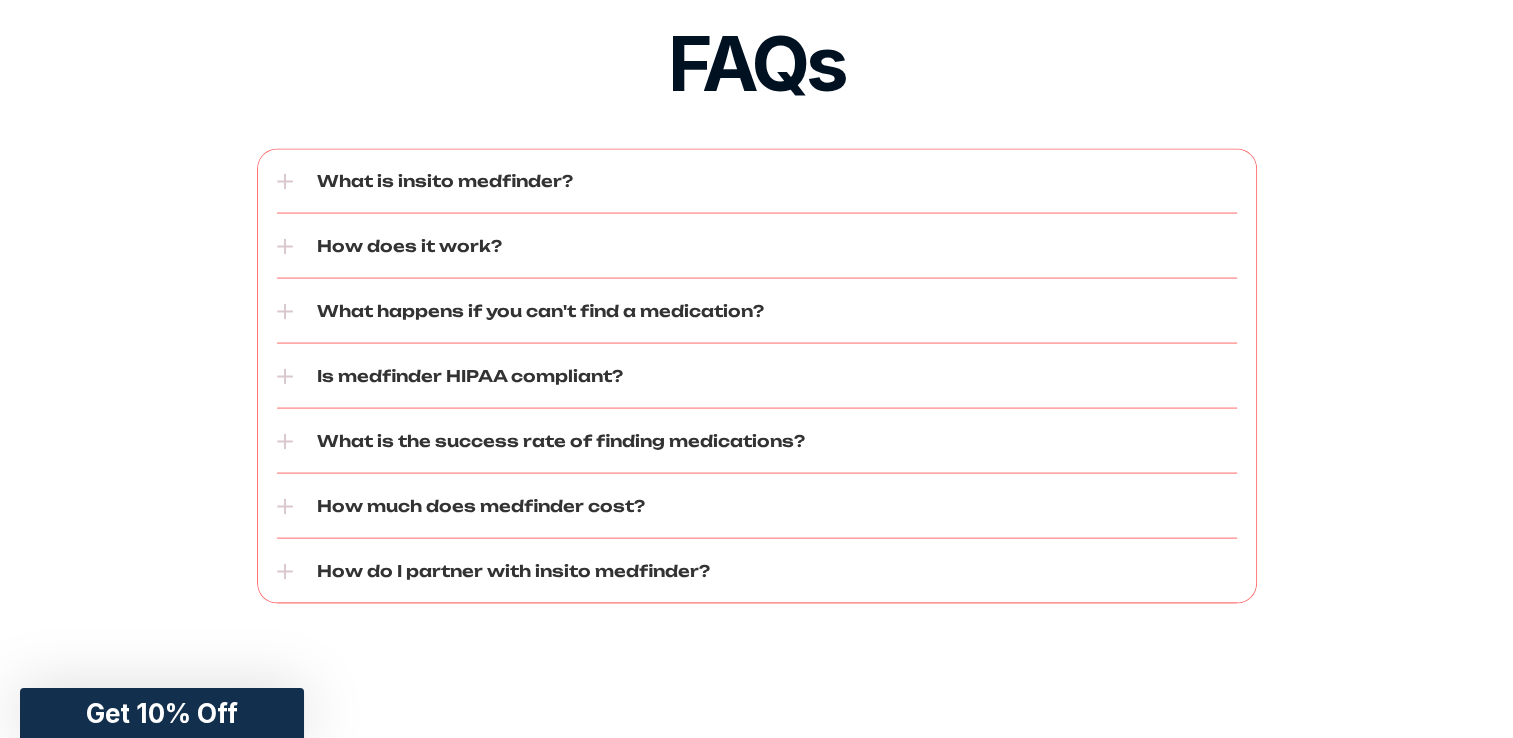 click on "How much does medfinder cost?" at bounding box center (777, 506) 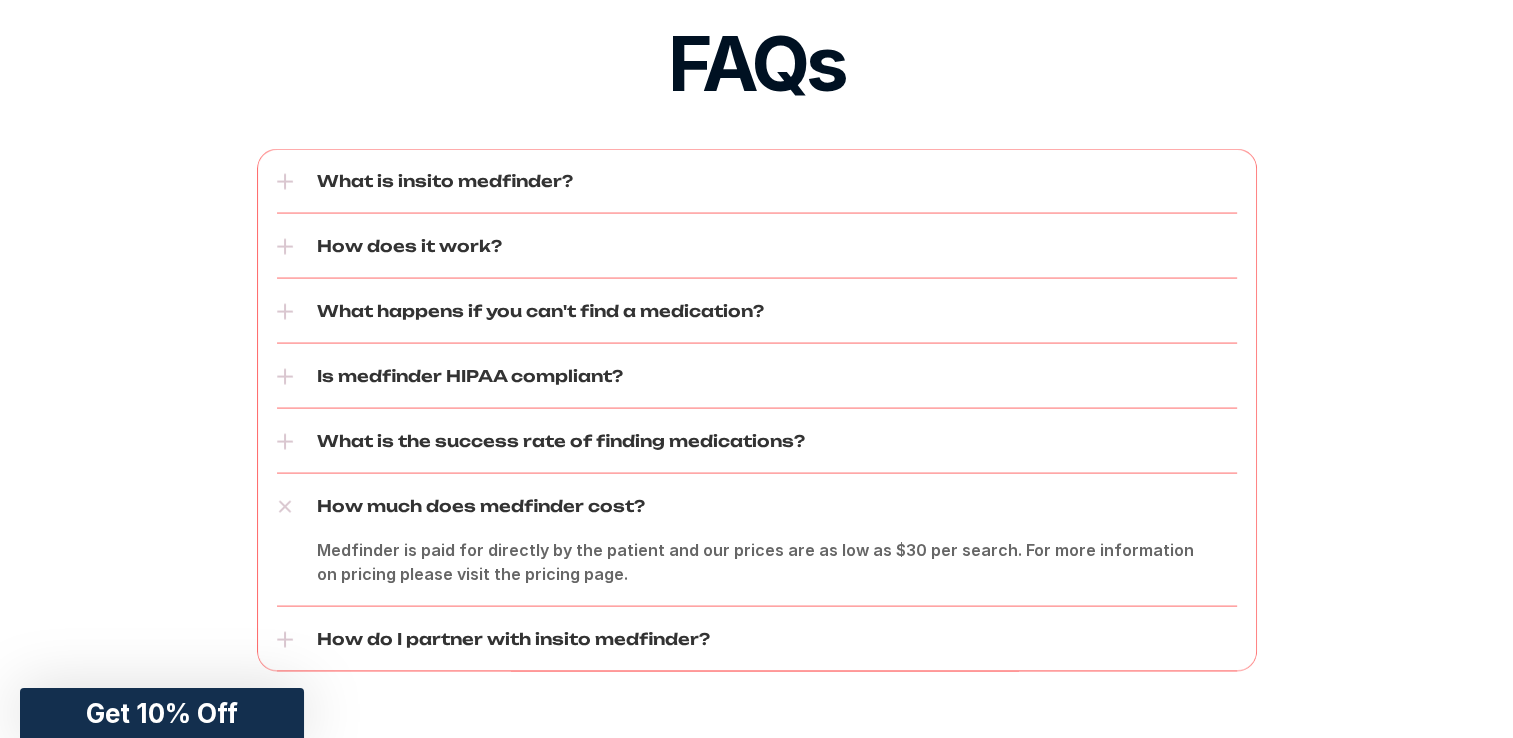 click on "Medfinder is paid for directly by the patient and our prices are as low as $30 per search. For more information on pricing please visit the pricing page." at bounding box center [767, 562] 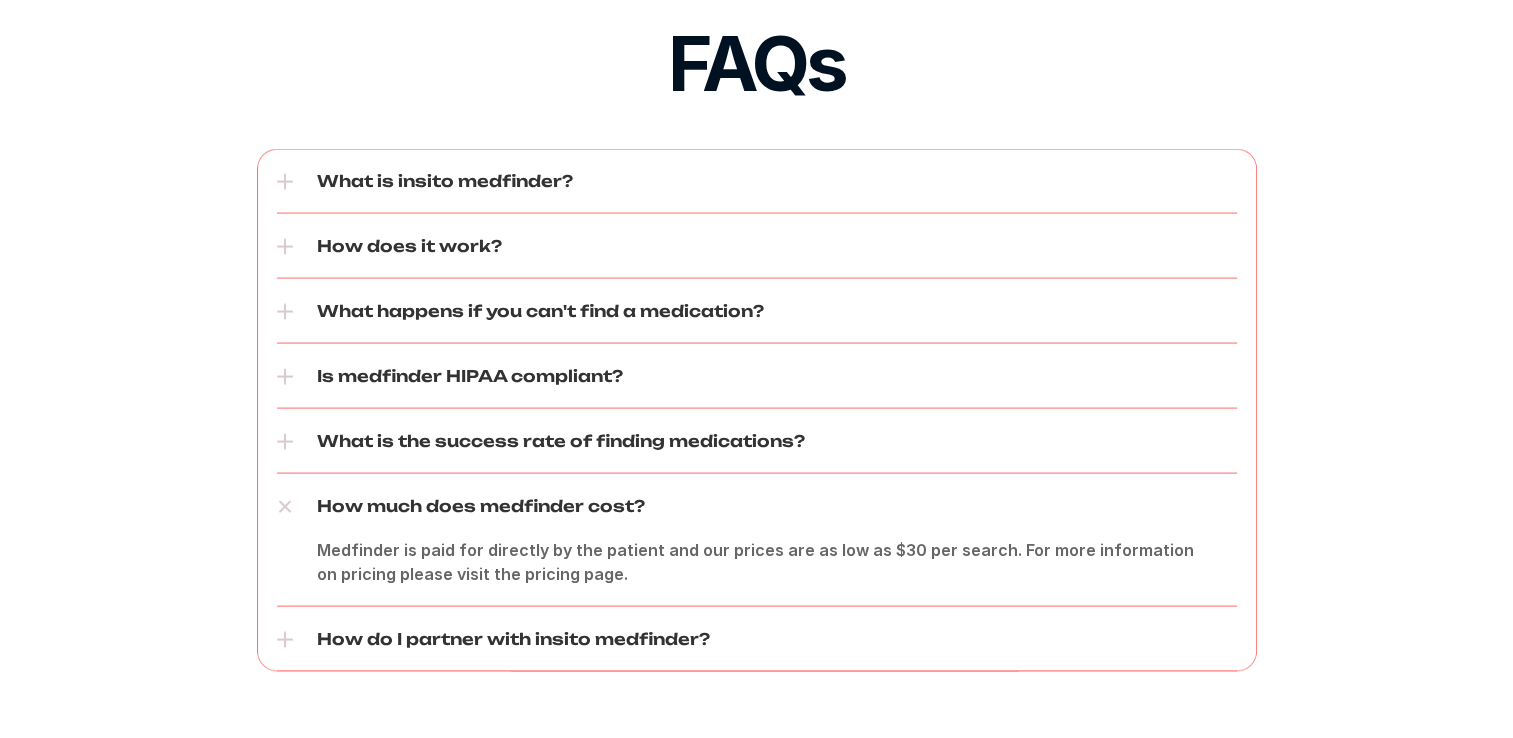 click on "FAQs What is insito medfinder? How does it work? What happens if you can't find a medication? Is medfinder HIPAA compliant? What is the success rate of finding medications? How much does medfinder cost? Medfinder is paid for directly by the patient and our prices are as low as $30 per search. For more information on pricing please visit the pricing page. How do I partner with insito medfinder?" at bounding box center (756, 411) 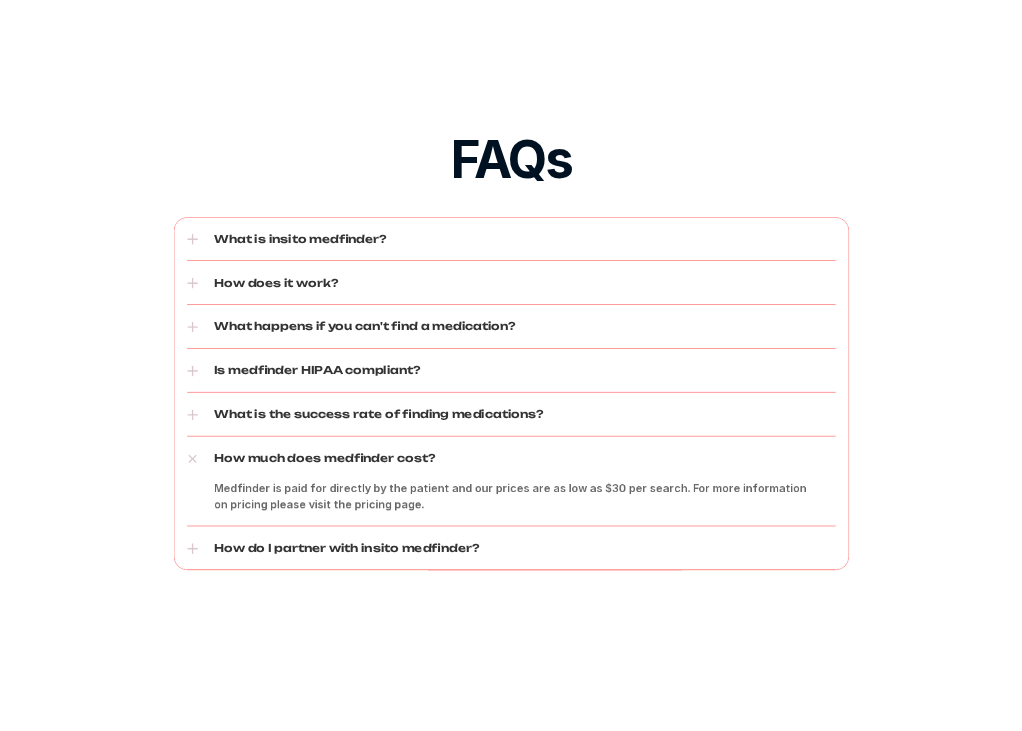 scroll, scrollTop: 3651, scrollLeft: 0, axis: vertical 